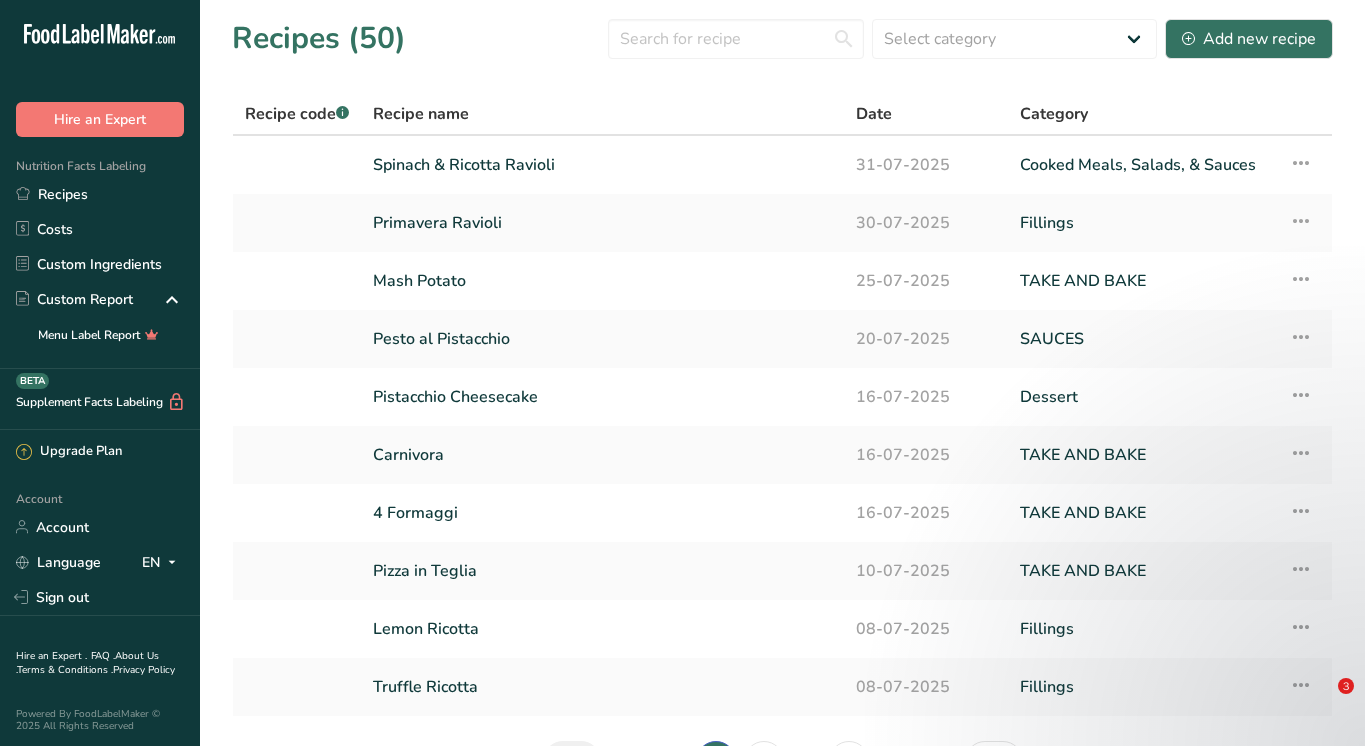 scroll, scrollTop: 0, scrollLeft: 0, axis: both 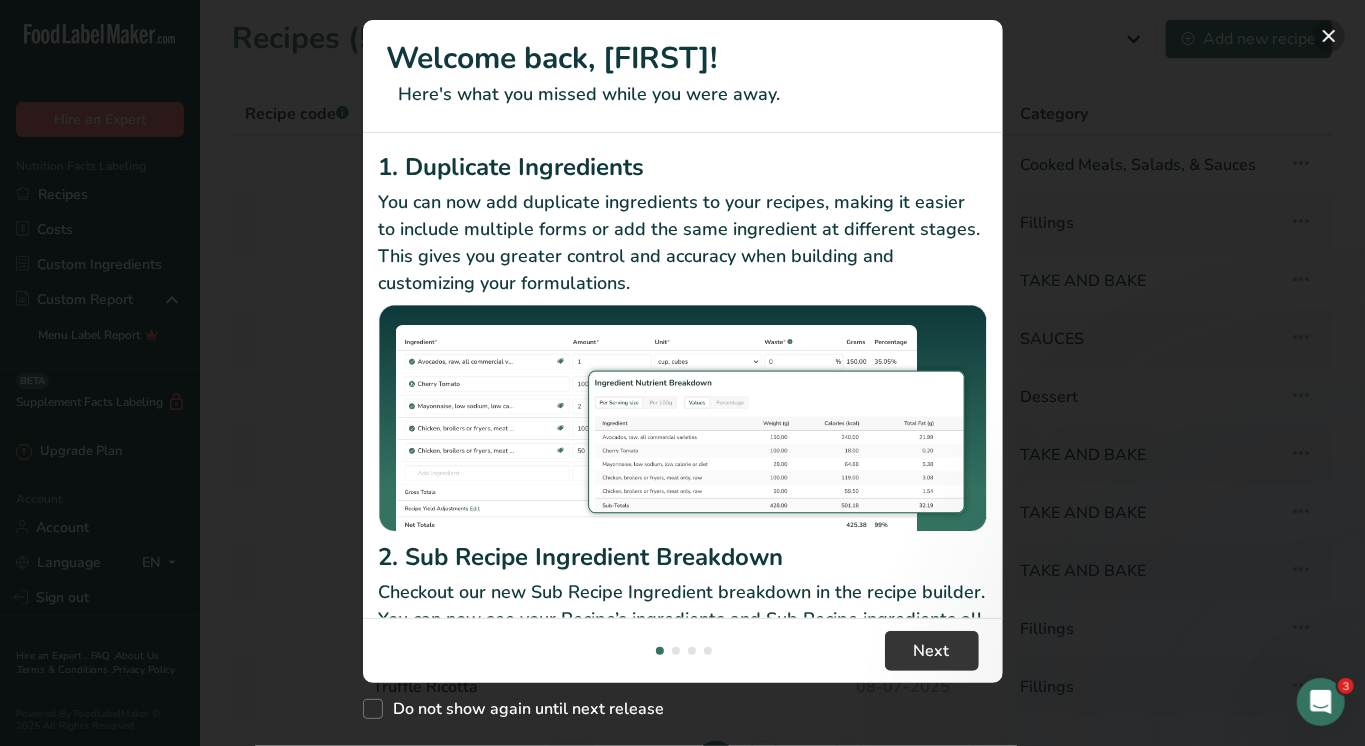 click at bounding box center (1329, 36) 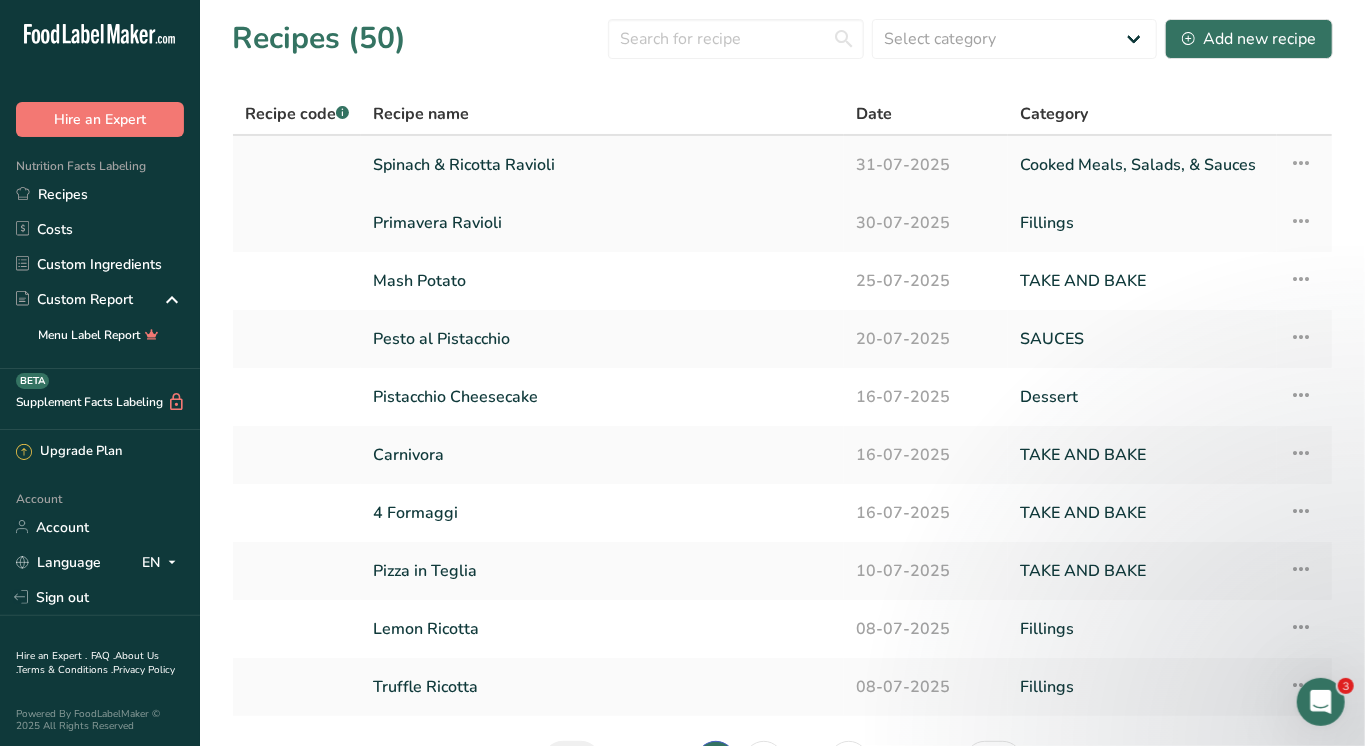 click on "Spinach & Ricotta Ravioli" at bounding box center (602, 165) 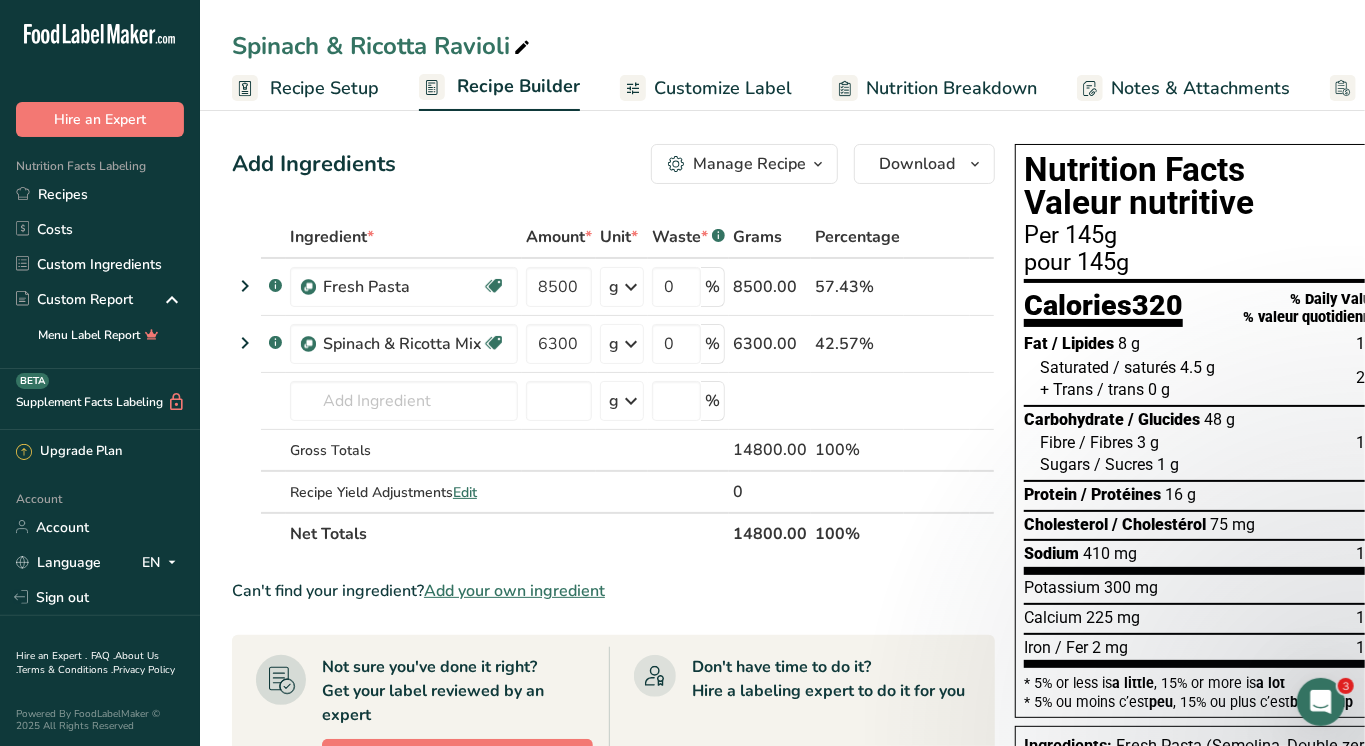 click on "Recipe Setup" at bounding box center (324, 88) 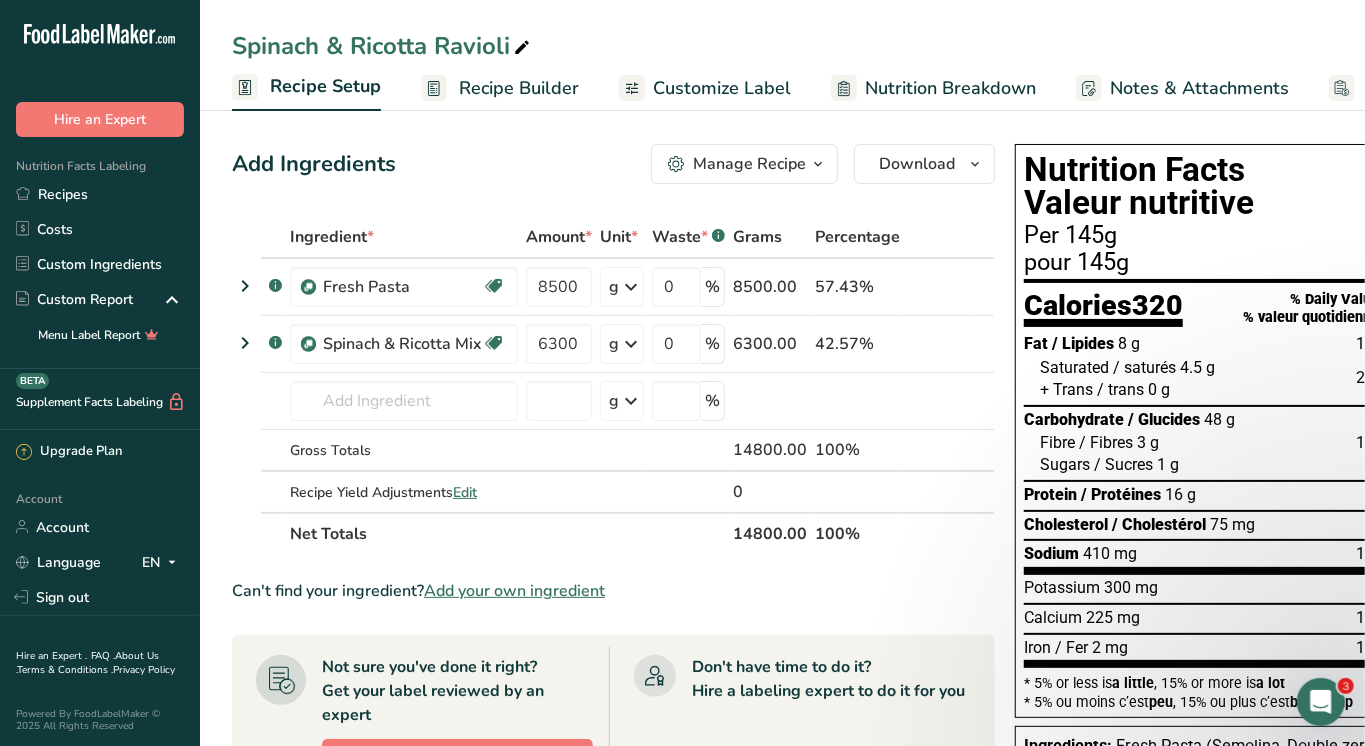 scroll, scrollTop: 0, scrollLeft: 6, axis: horizontal 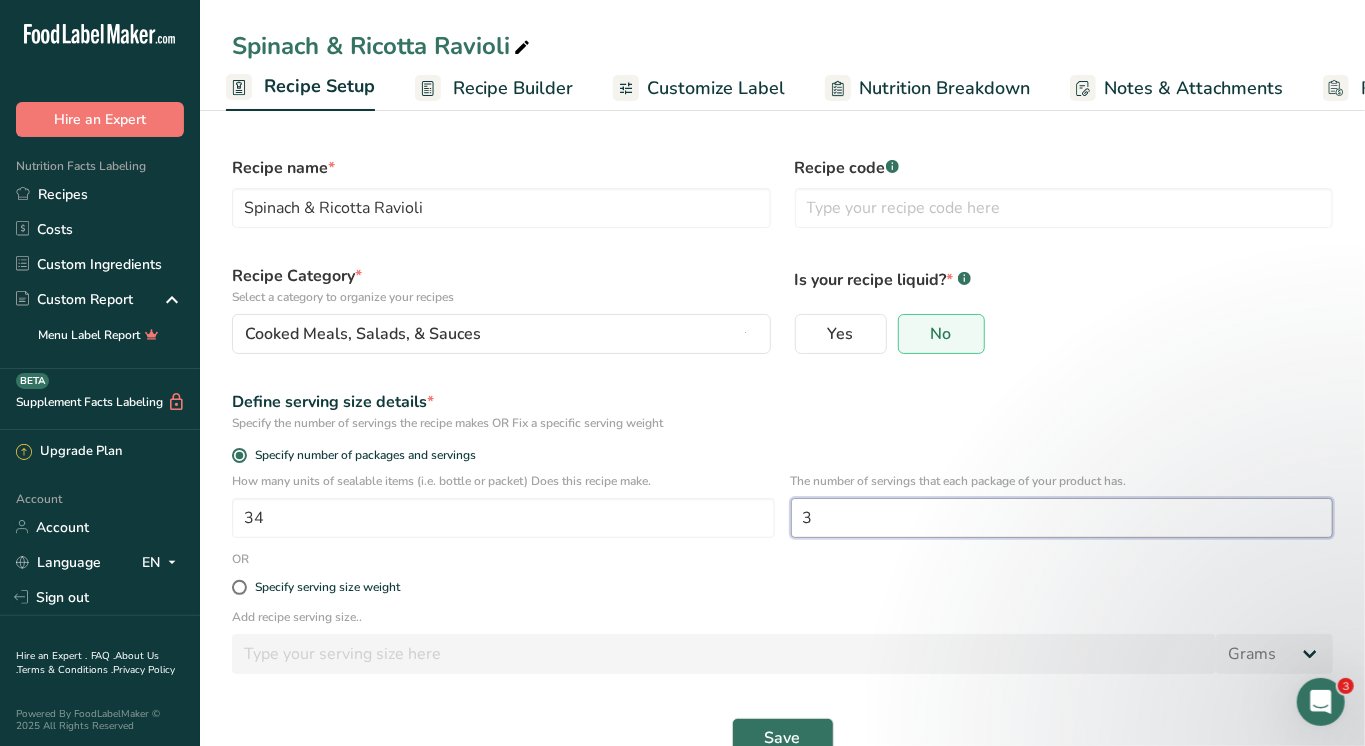 click on "3" at bounding box center [1062, 518] 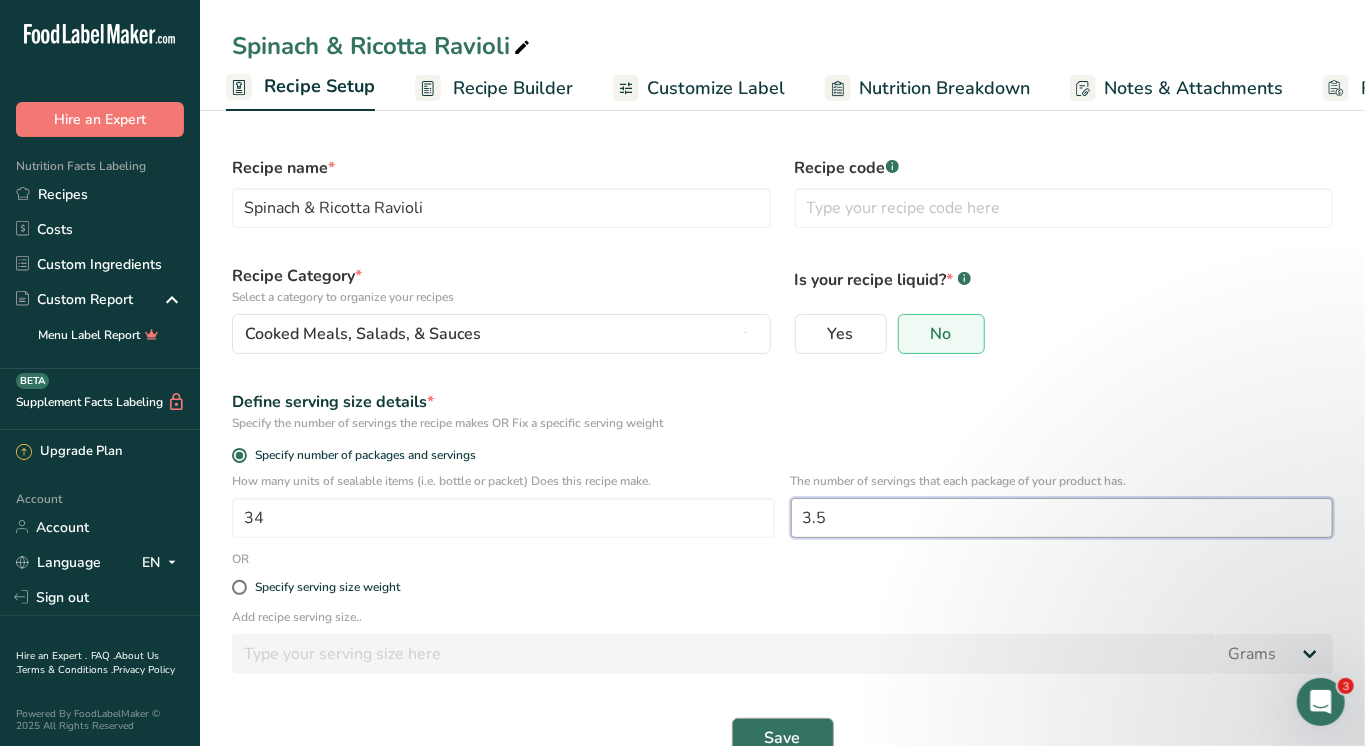 type on "3.5" 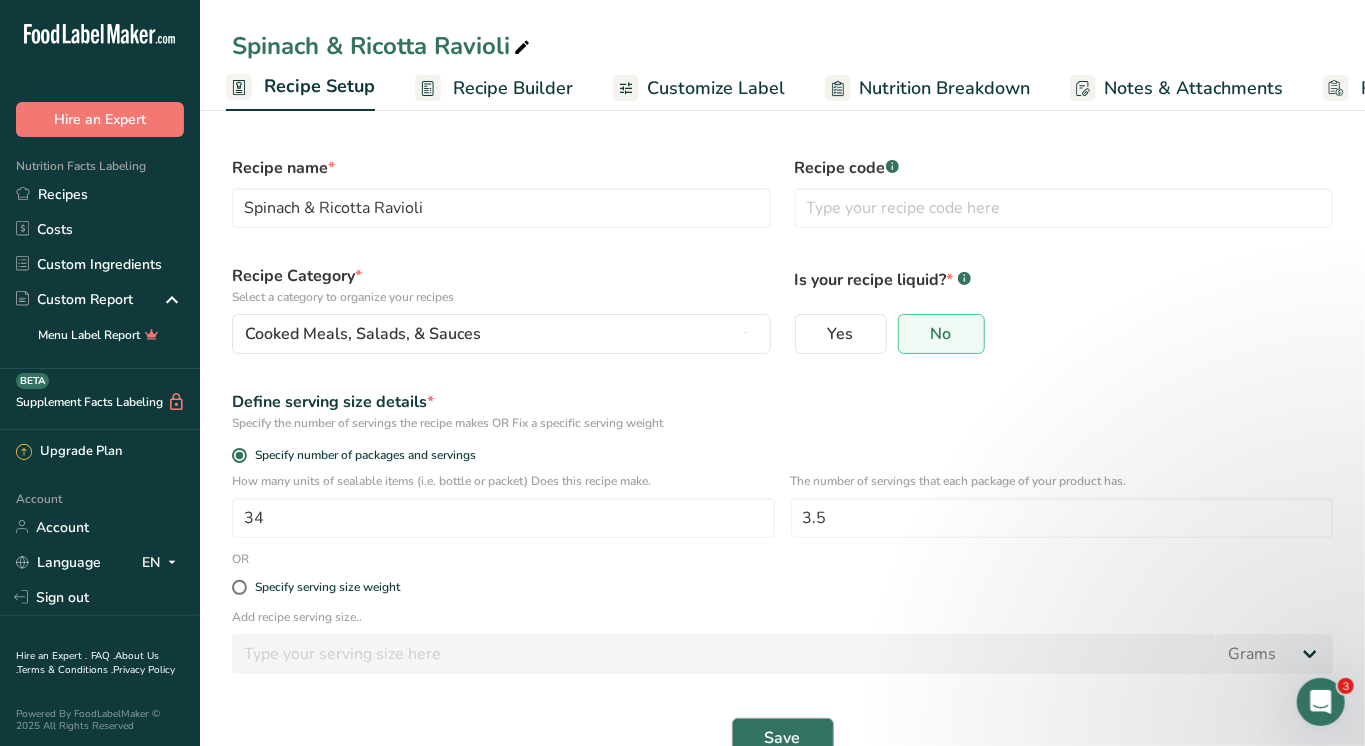 click on "Save" at bounding box center (783, 738) 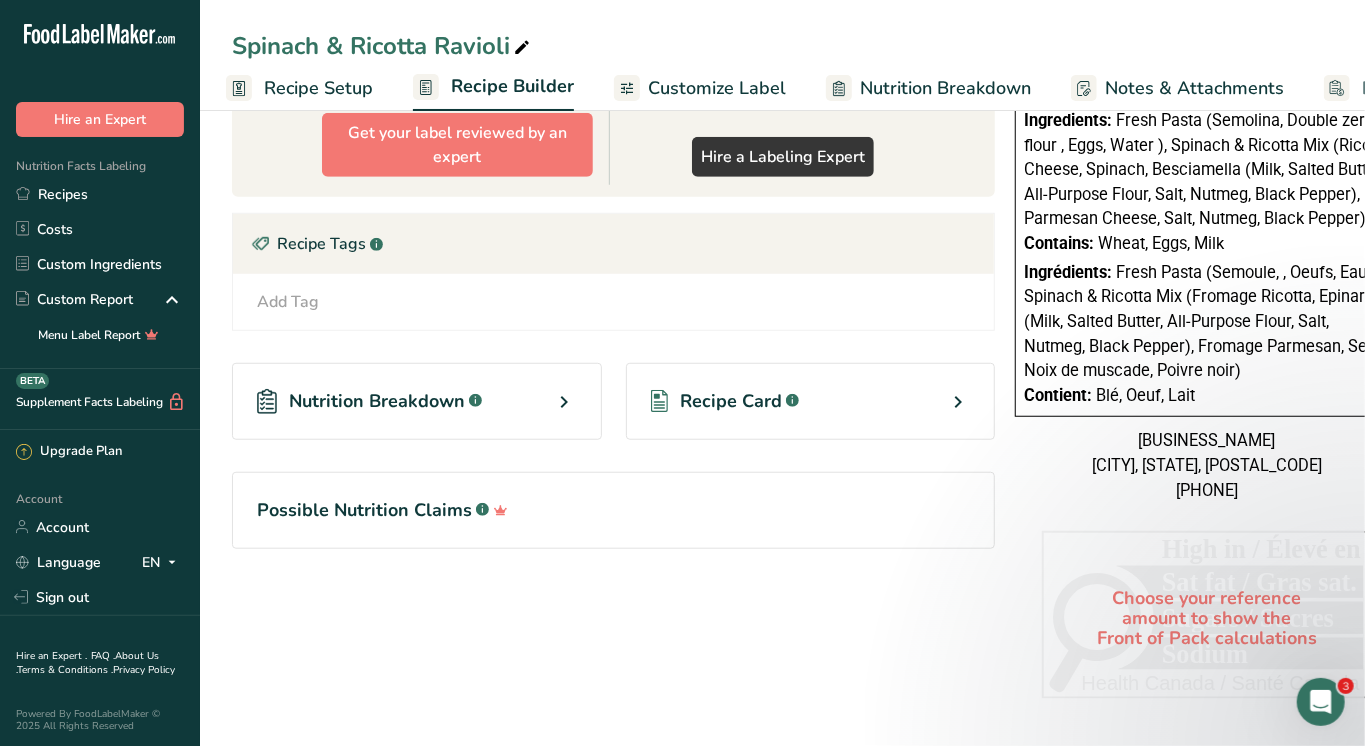 scroll, scrollTop: 656, scrollLeft: 0, axis: vertical 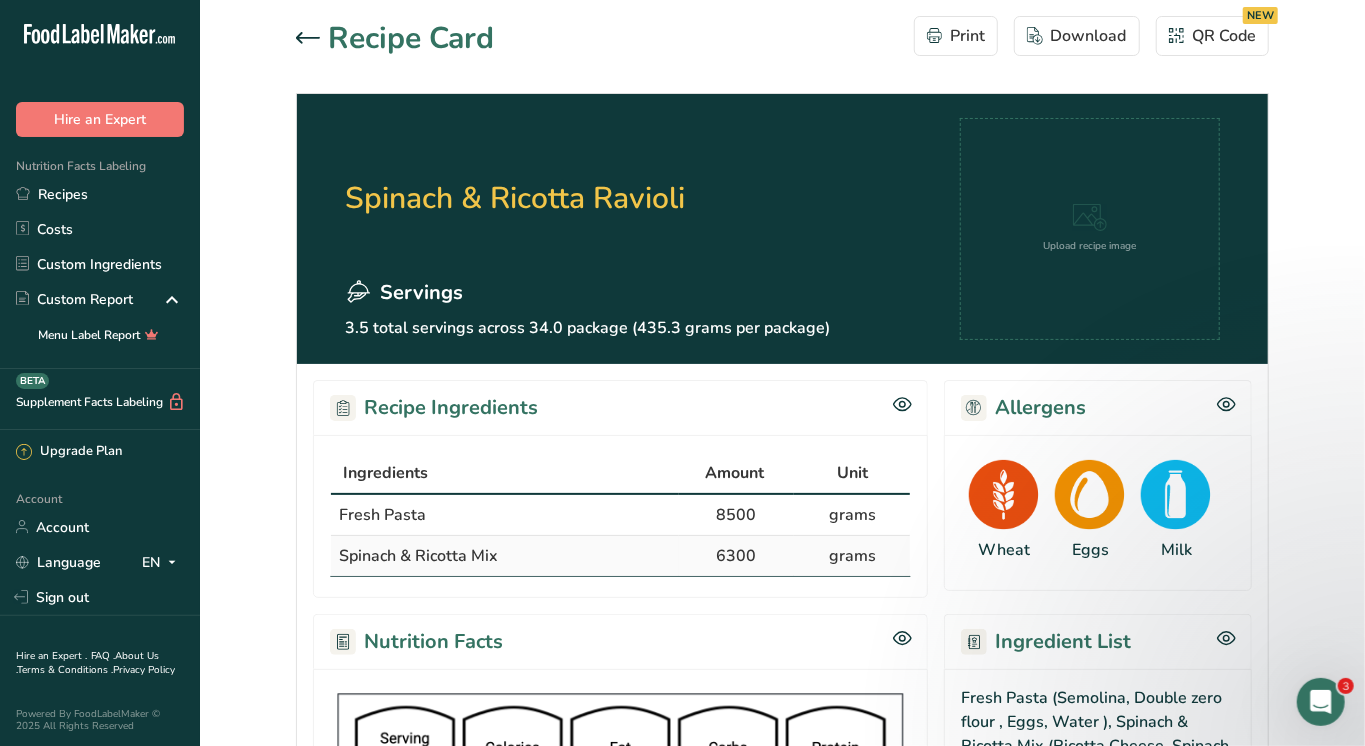 click 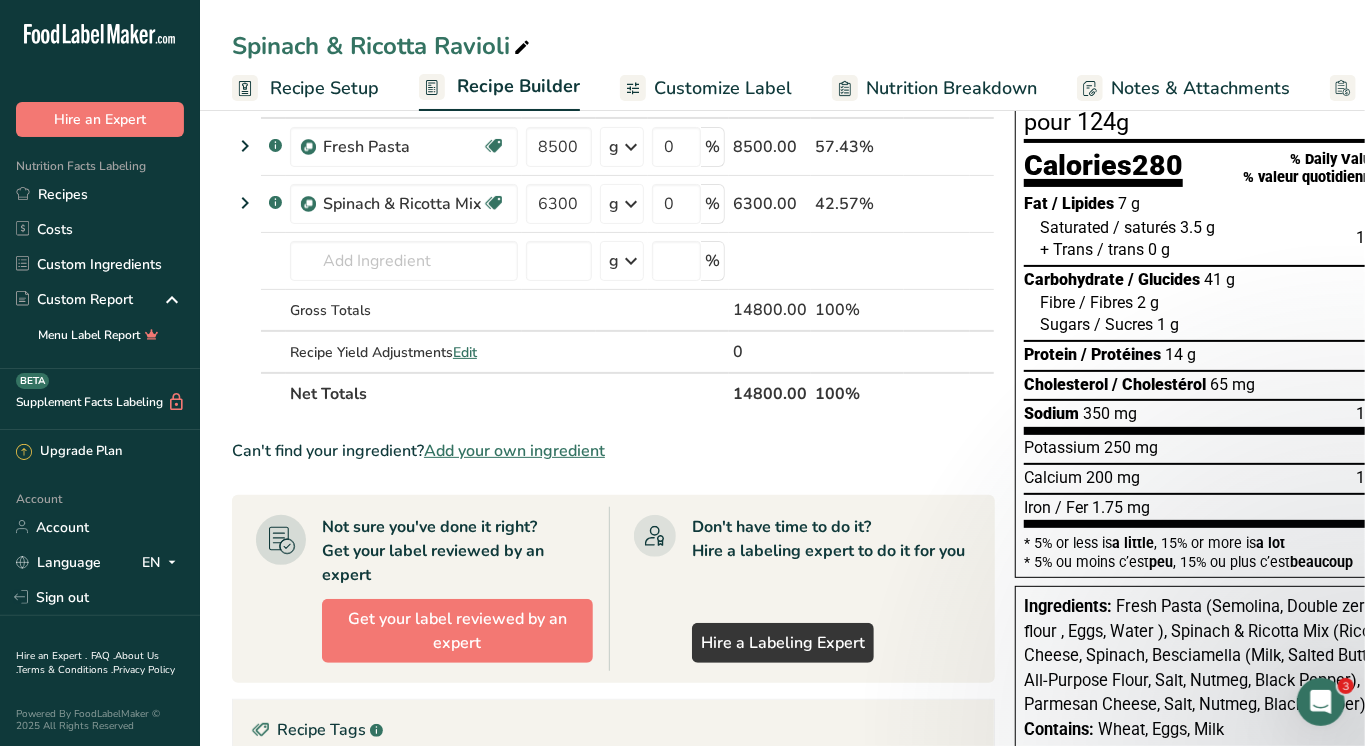 scroll, scrollTop: 186, scrollLeft: 0, axis: vertical 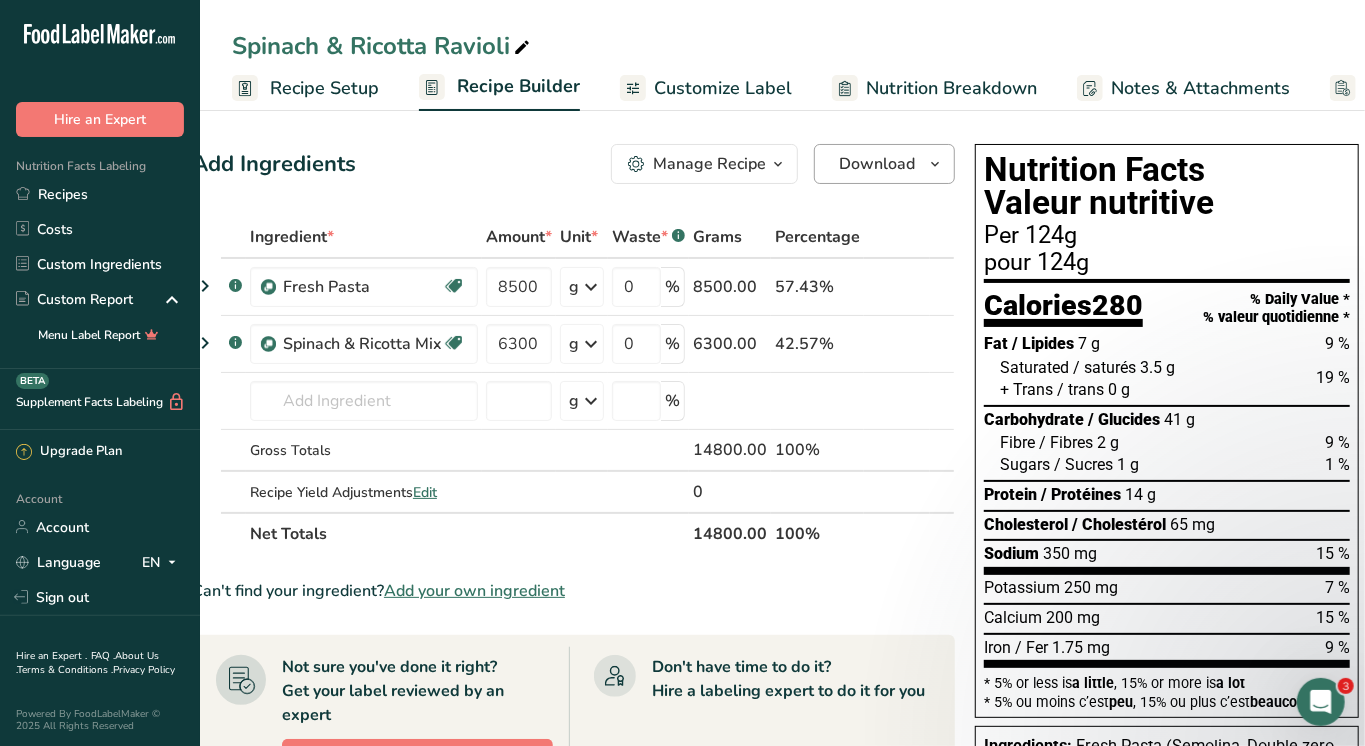 click on "Download" at bounding box center [884, 164] 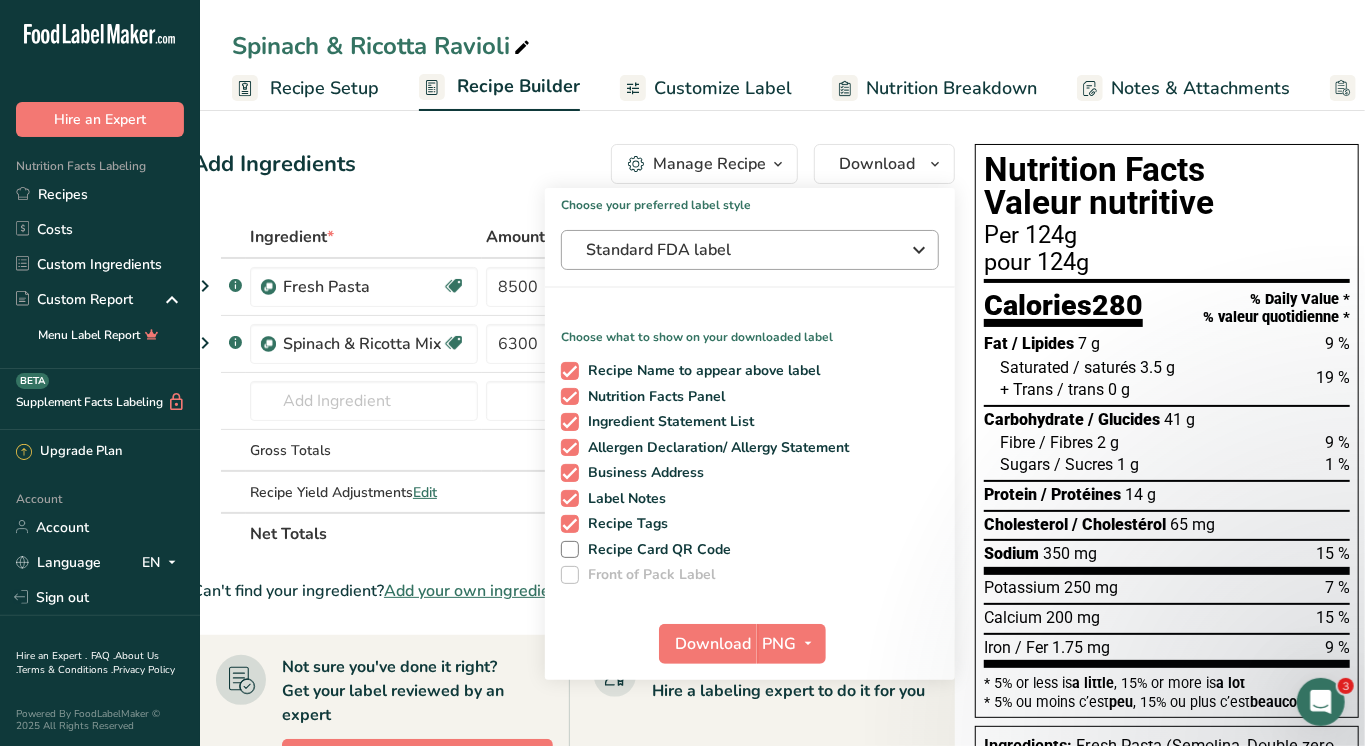 click on "Standard FDA label" at bounding box center (736, 250) 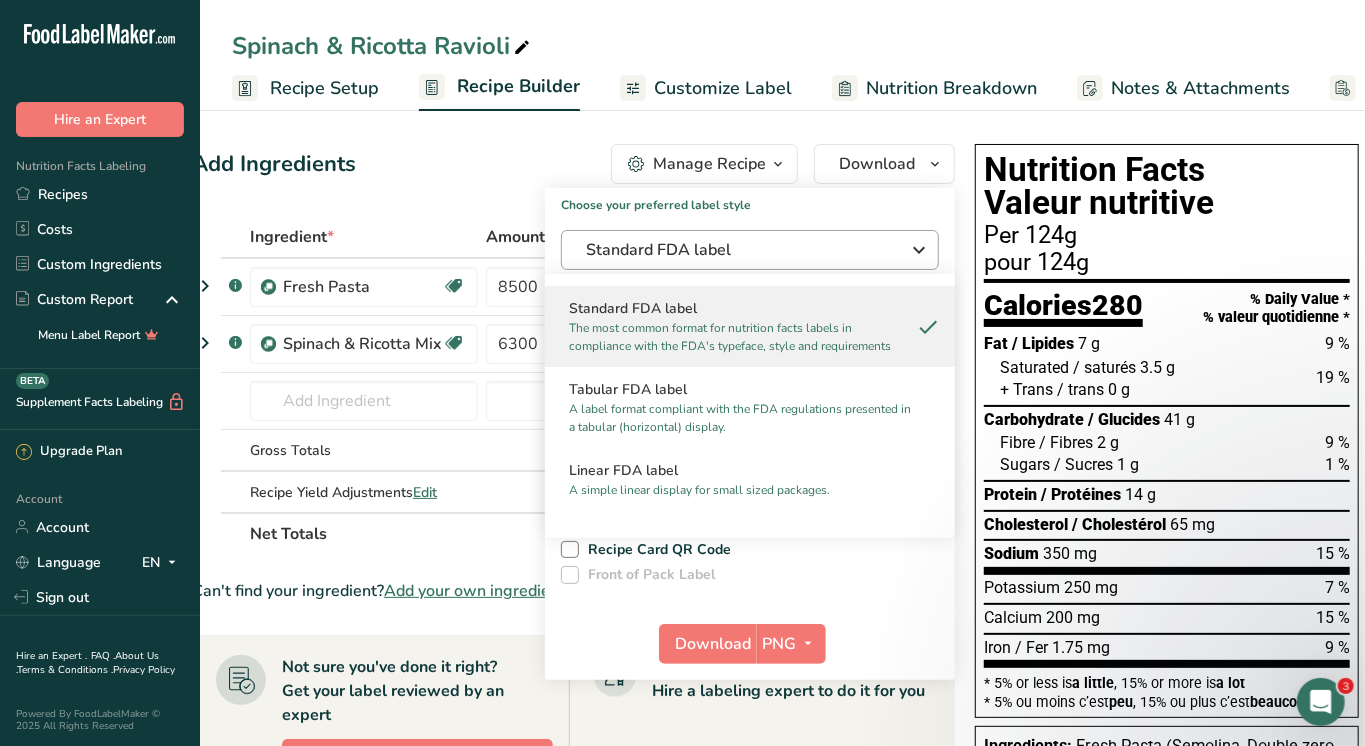 click on "Standard FDA label" at bounding box center (736, 250) 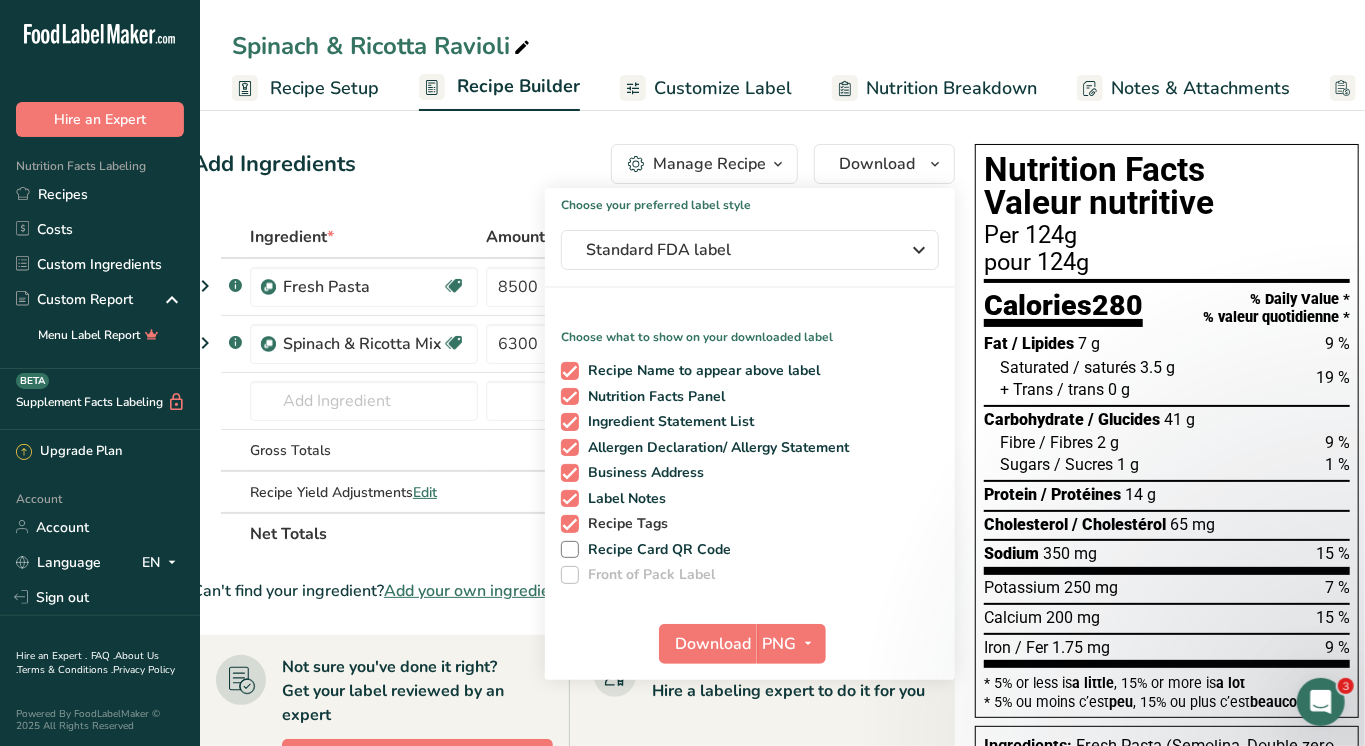 click at bounding box center (570, 524) 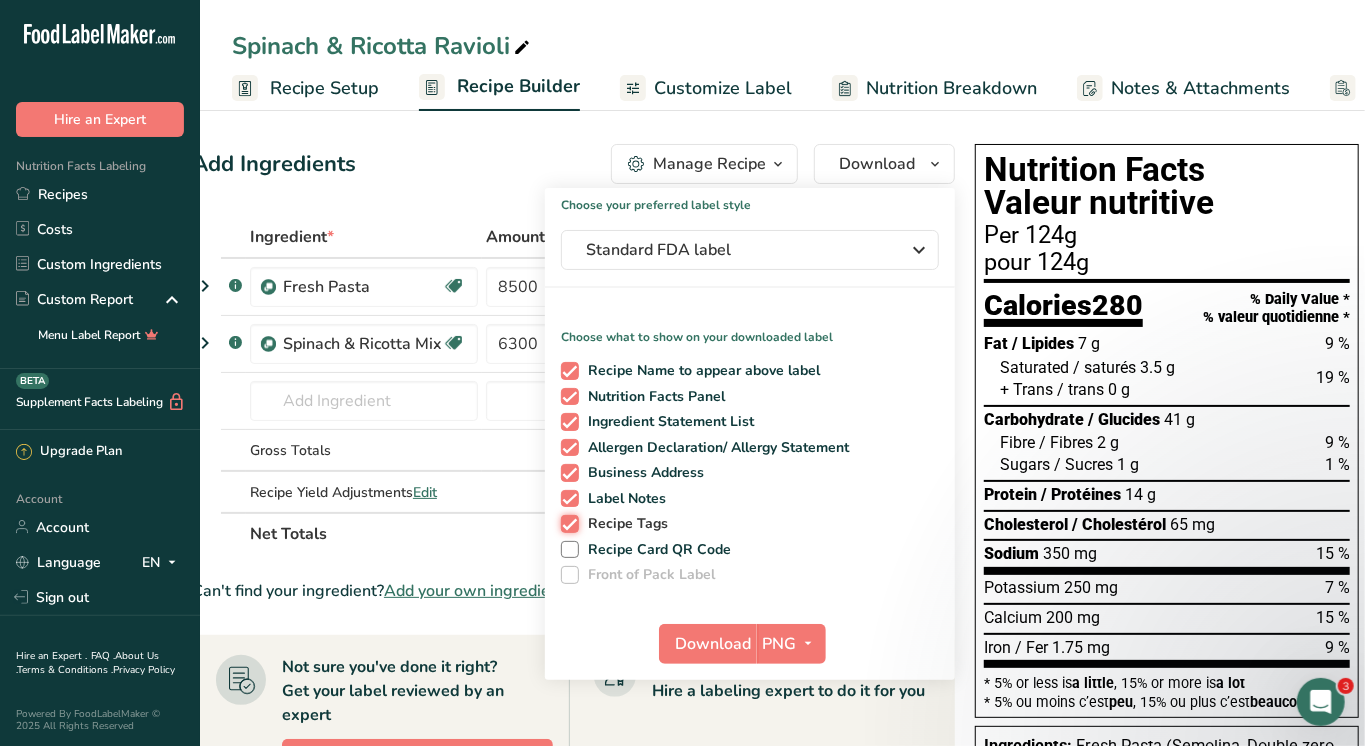 click on "Recipe Tags" at bounding box center (567, 523) 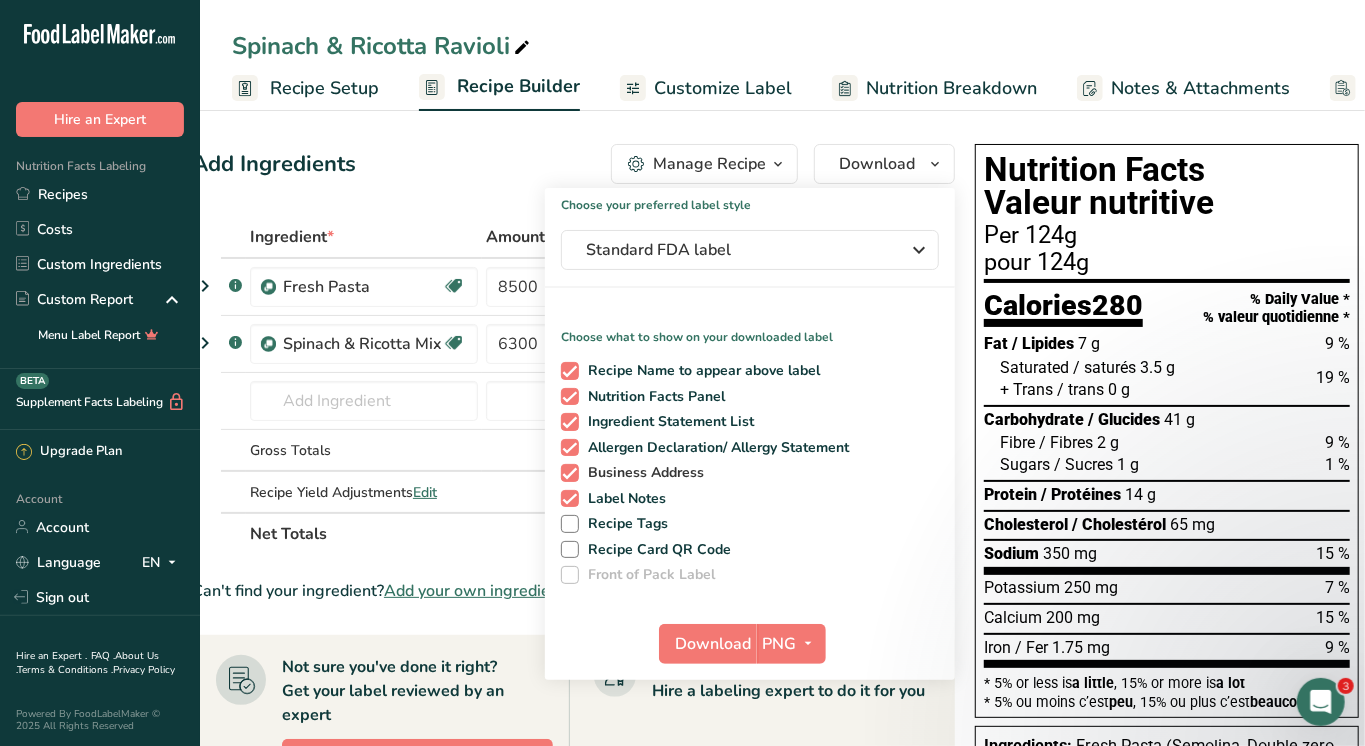 click at bounding box center [570, 473] 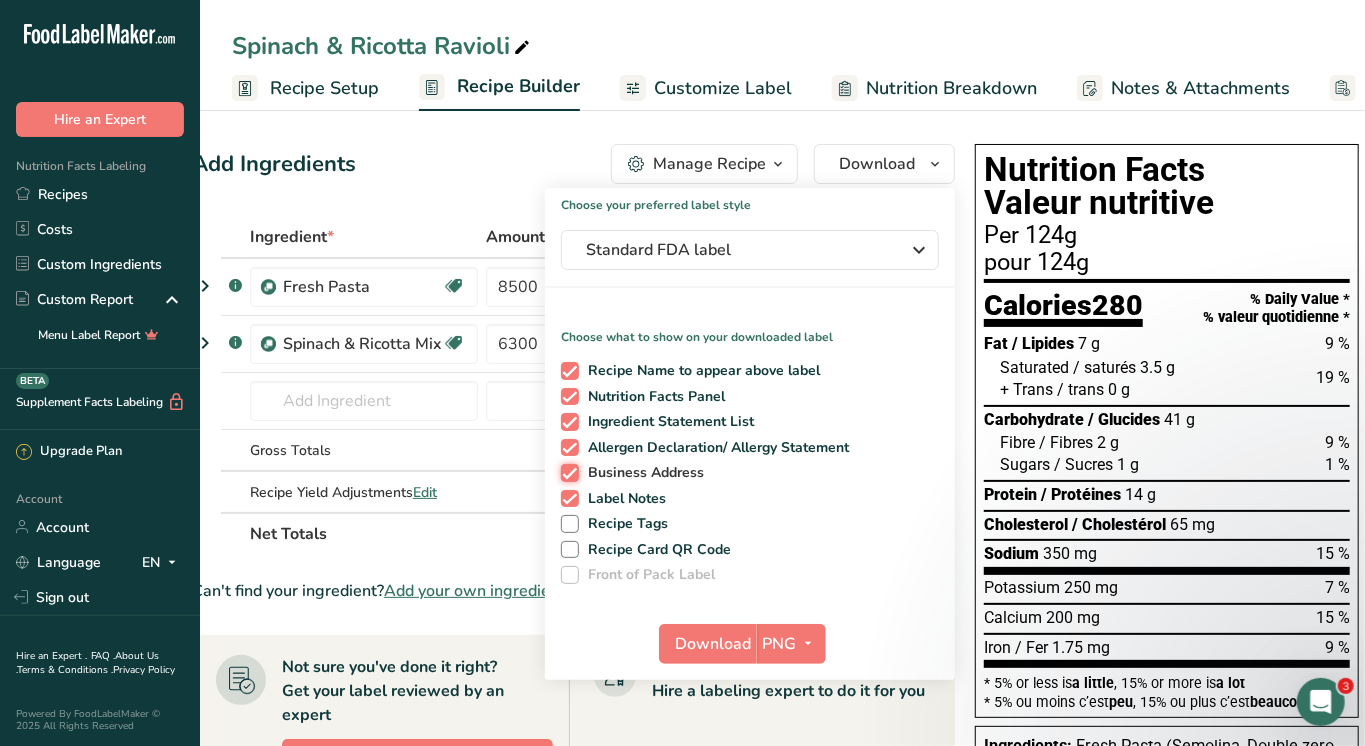 click on "Business Address" at bounding box center (567, 472) 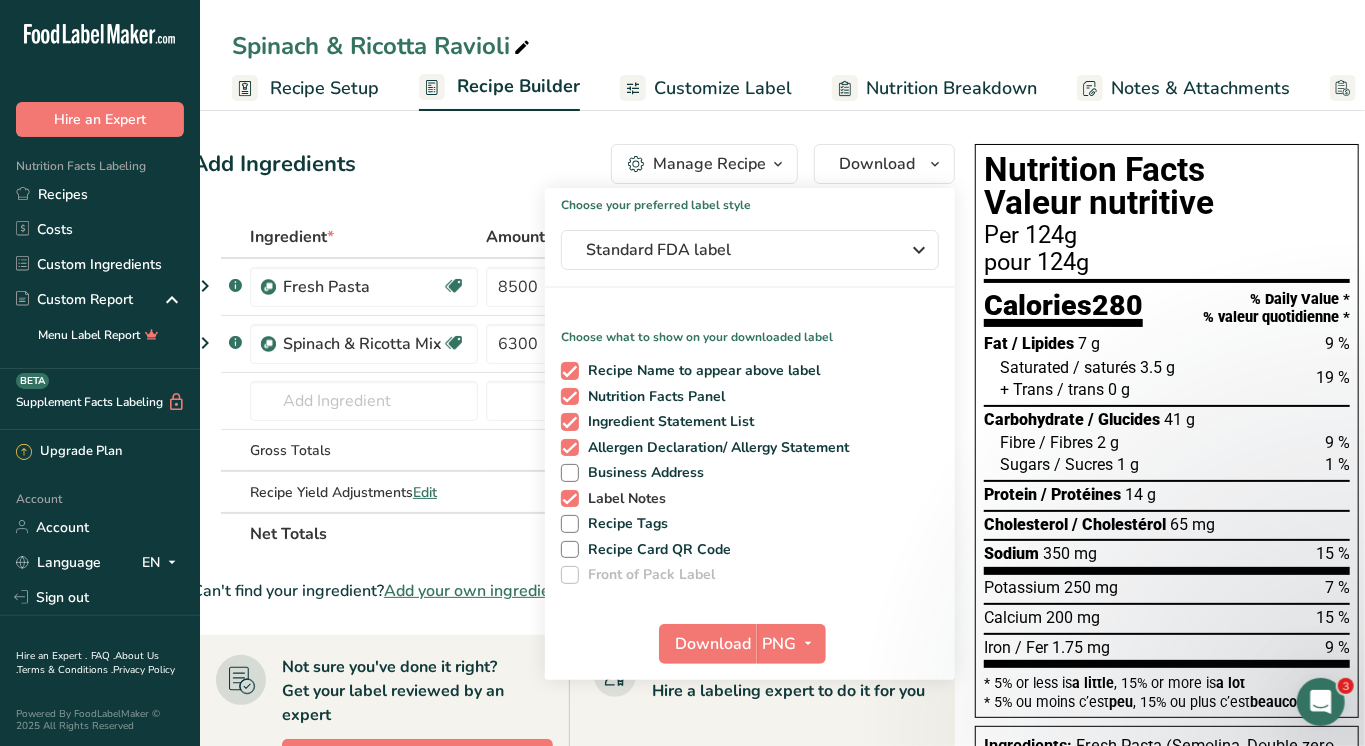 click at bounding box center [570, 499] 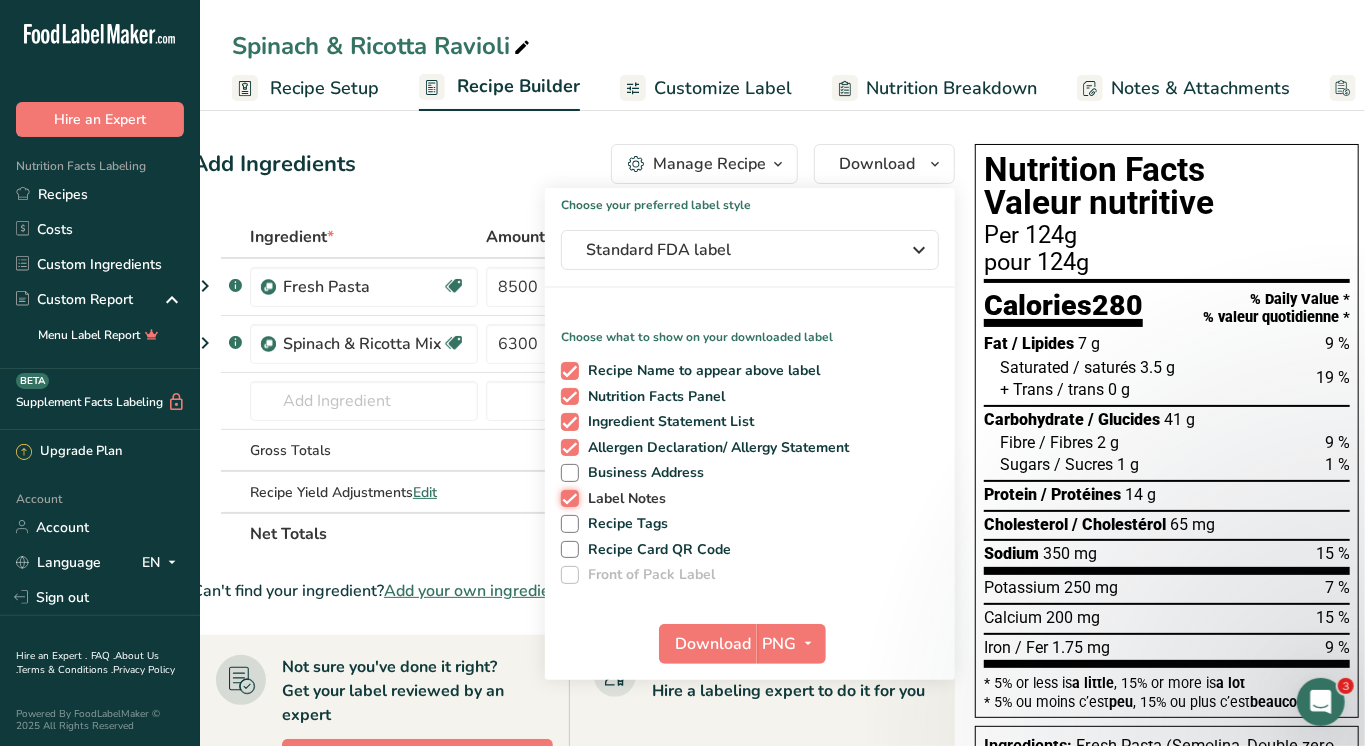 click on "Label Notes" at bounding box center [567, 498] 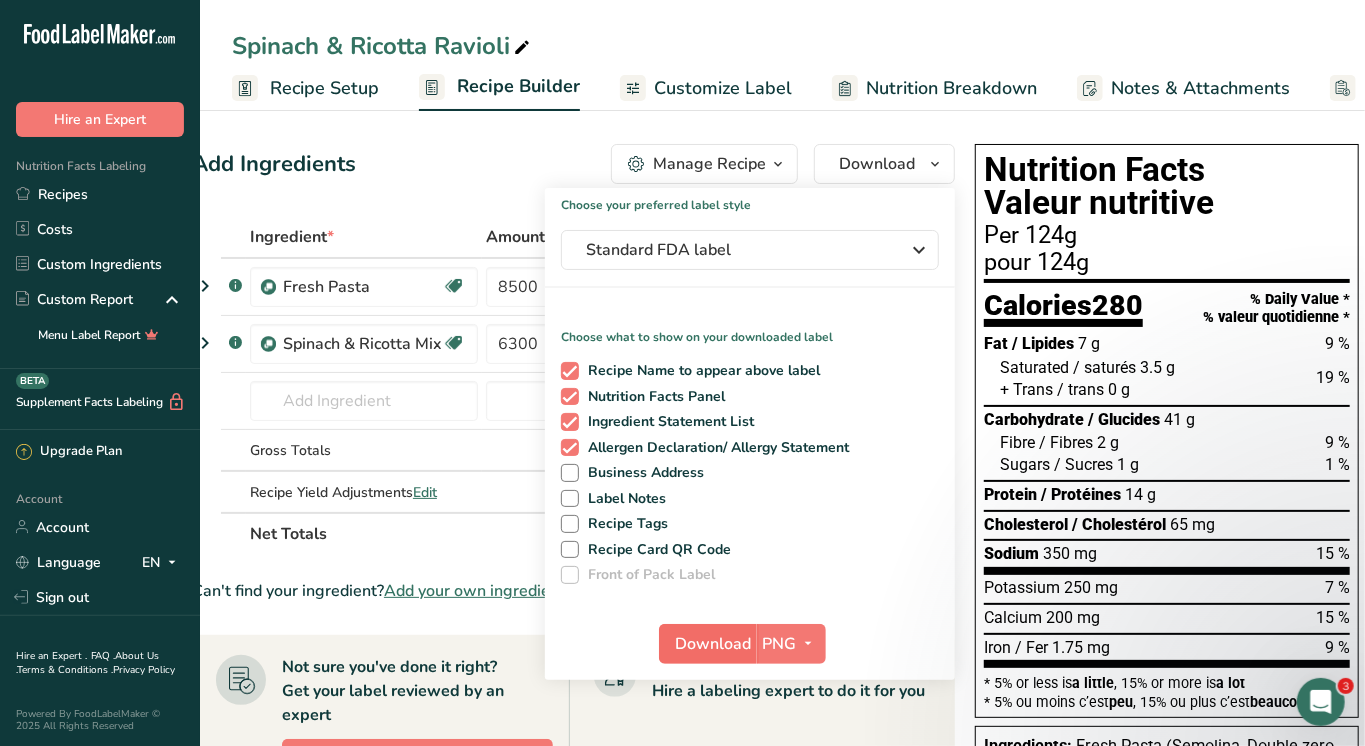 click on "Download" at bounding box center (714, 644) 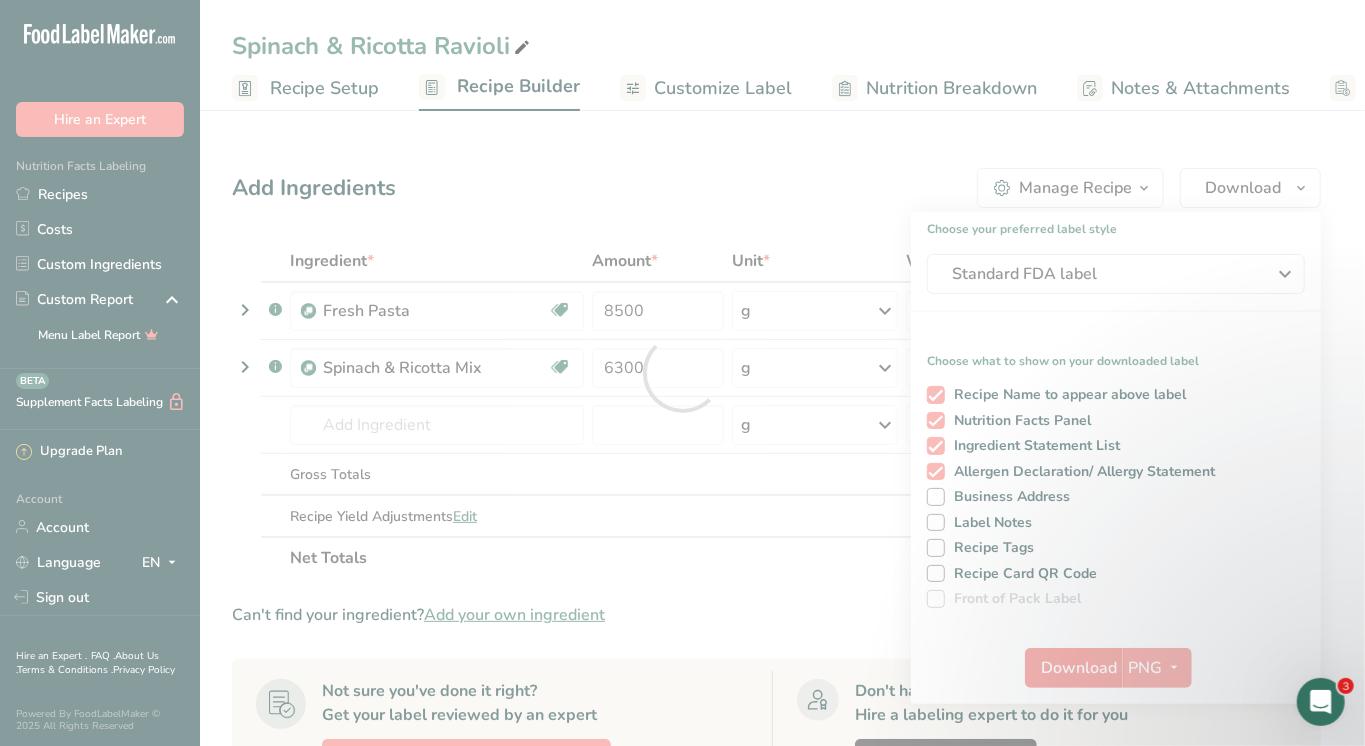 scroll, scrollTop: 0, scrollLeft: 0, axis: both 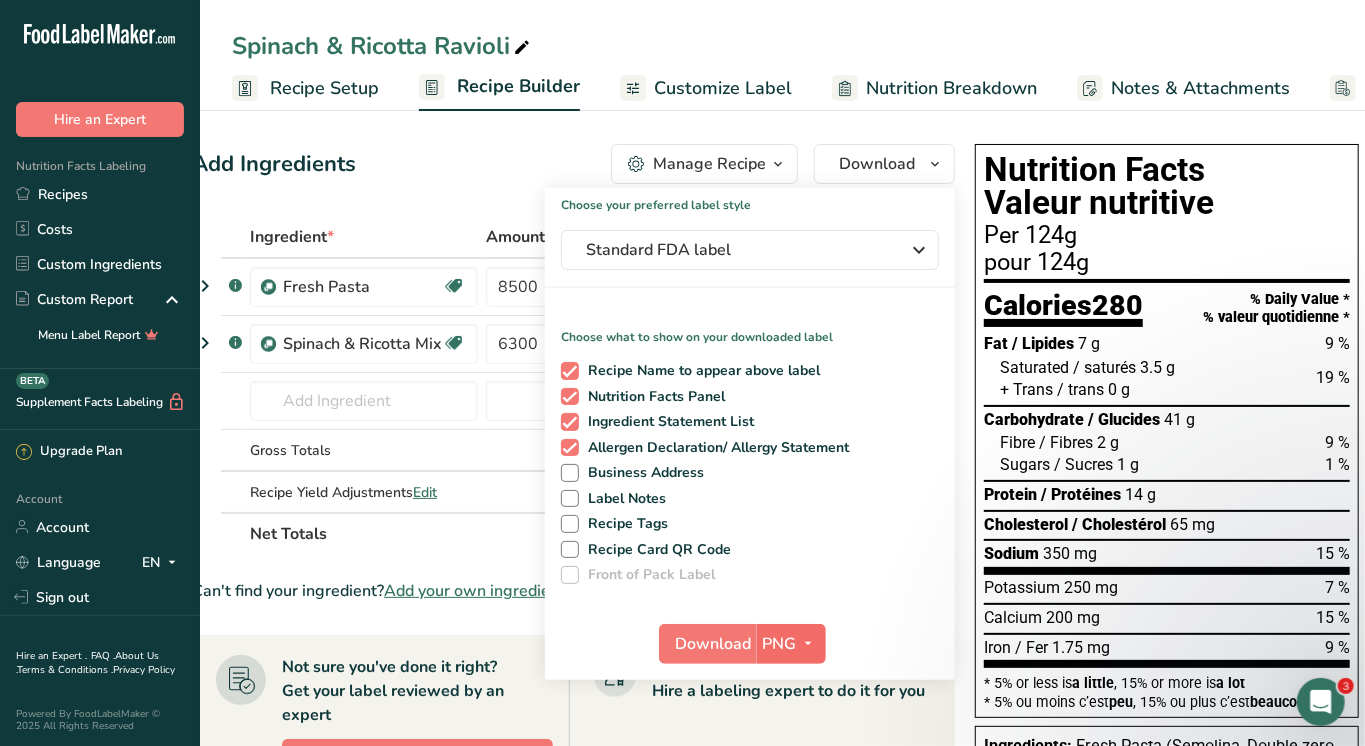 click at bounding box center [809, 643] 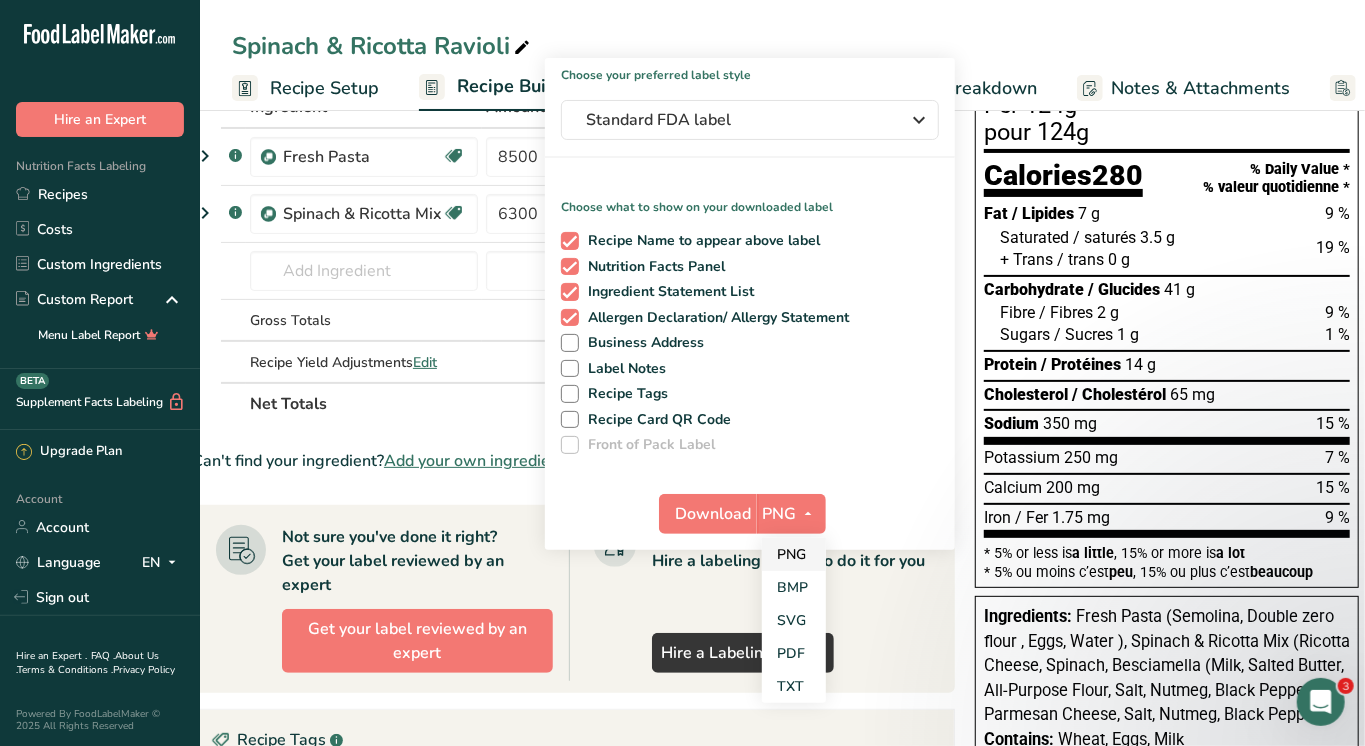 scroll, scrollTop: 132, scrollLeft: 0, axis: vertical 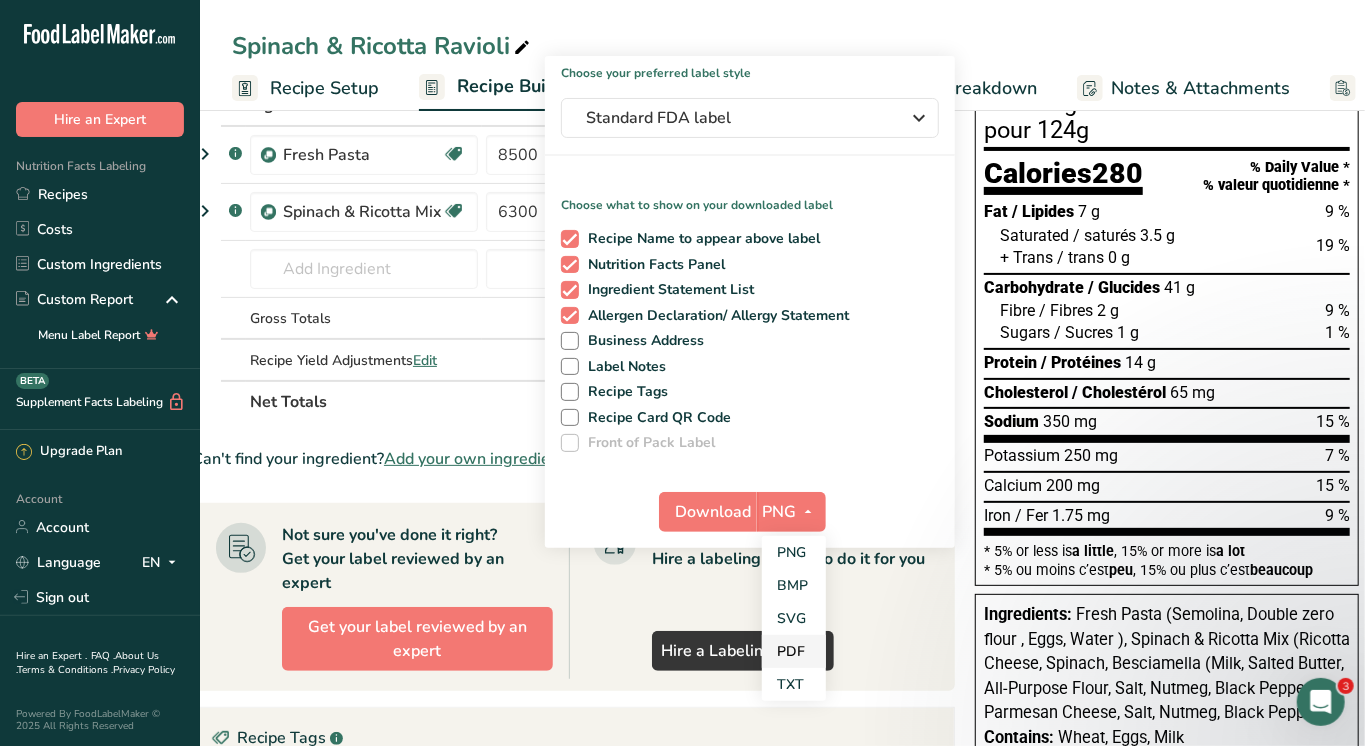 click on "PDF" at bounding box center (794, 651) 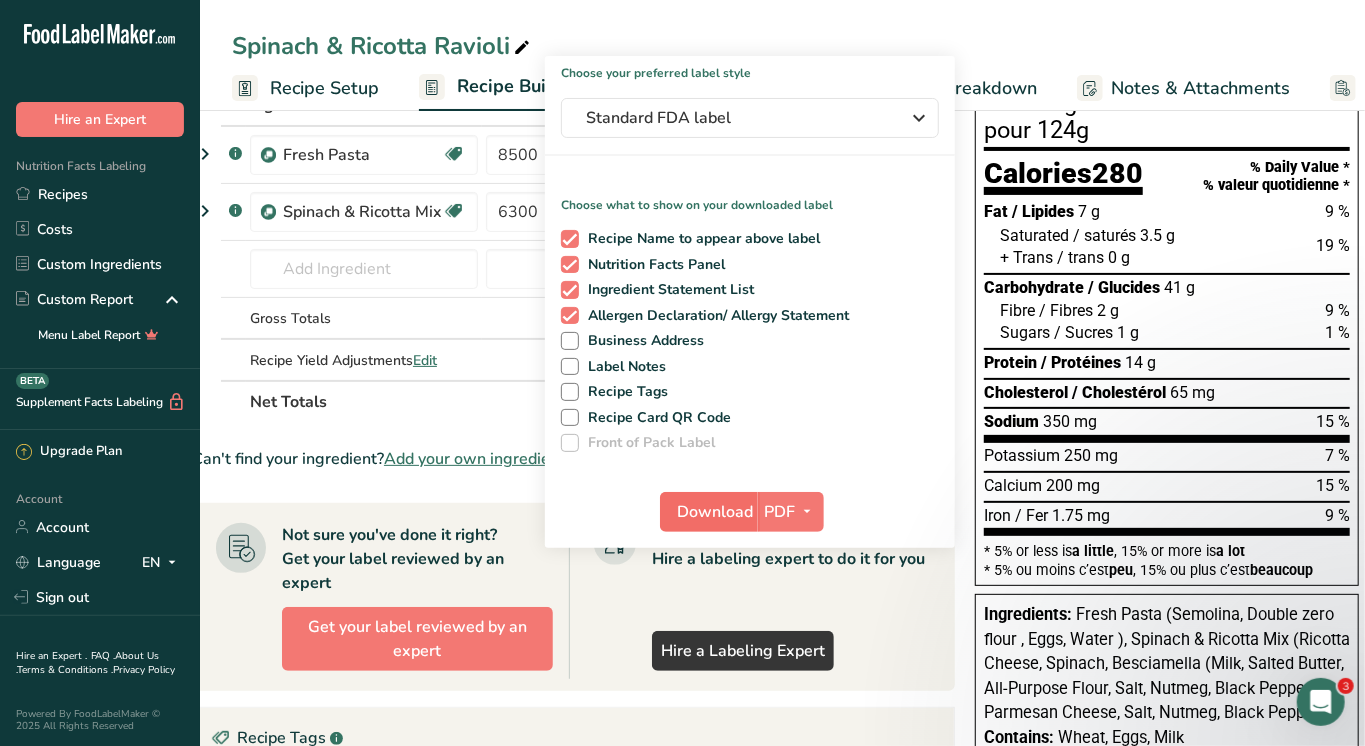 click on "Download" at bounding box center (715, 512) 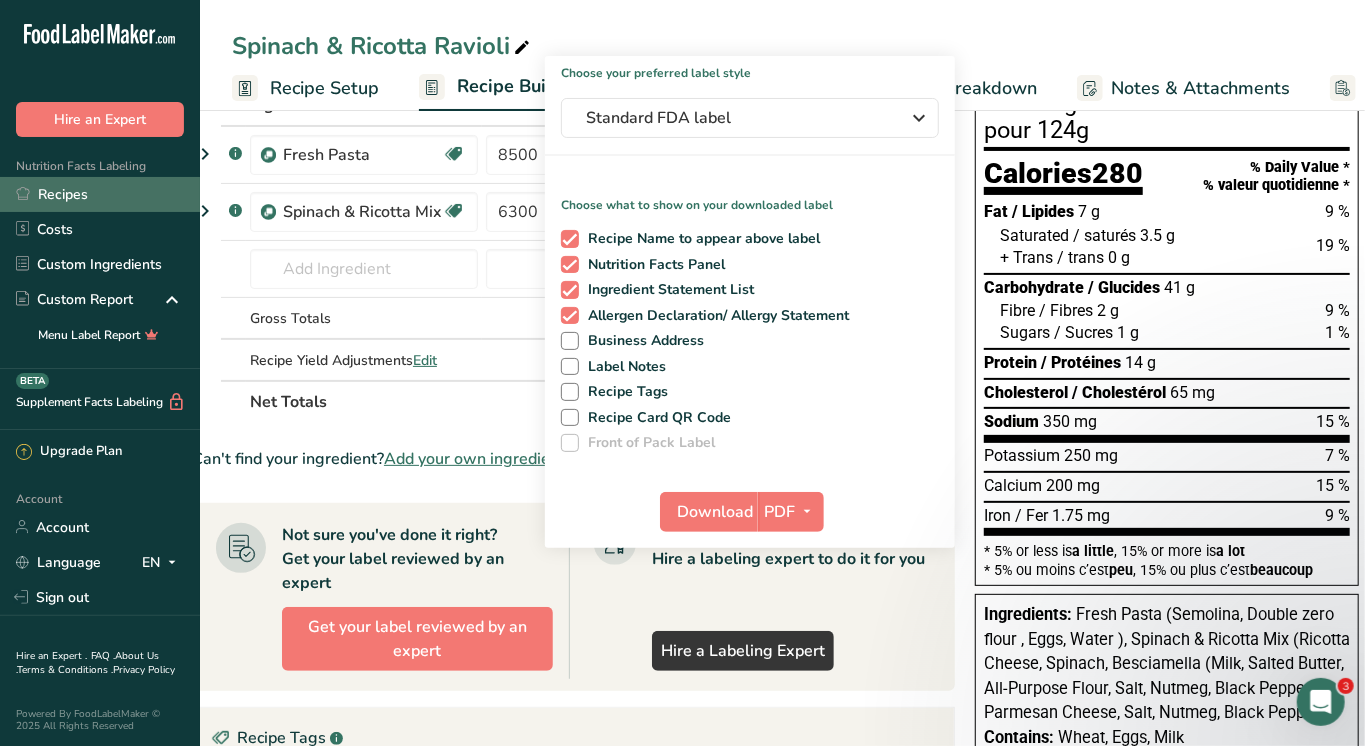 click on "Recipes" at bounding box center [100, 194] 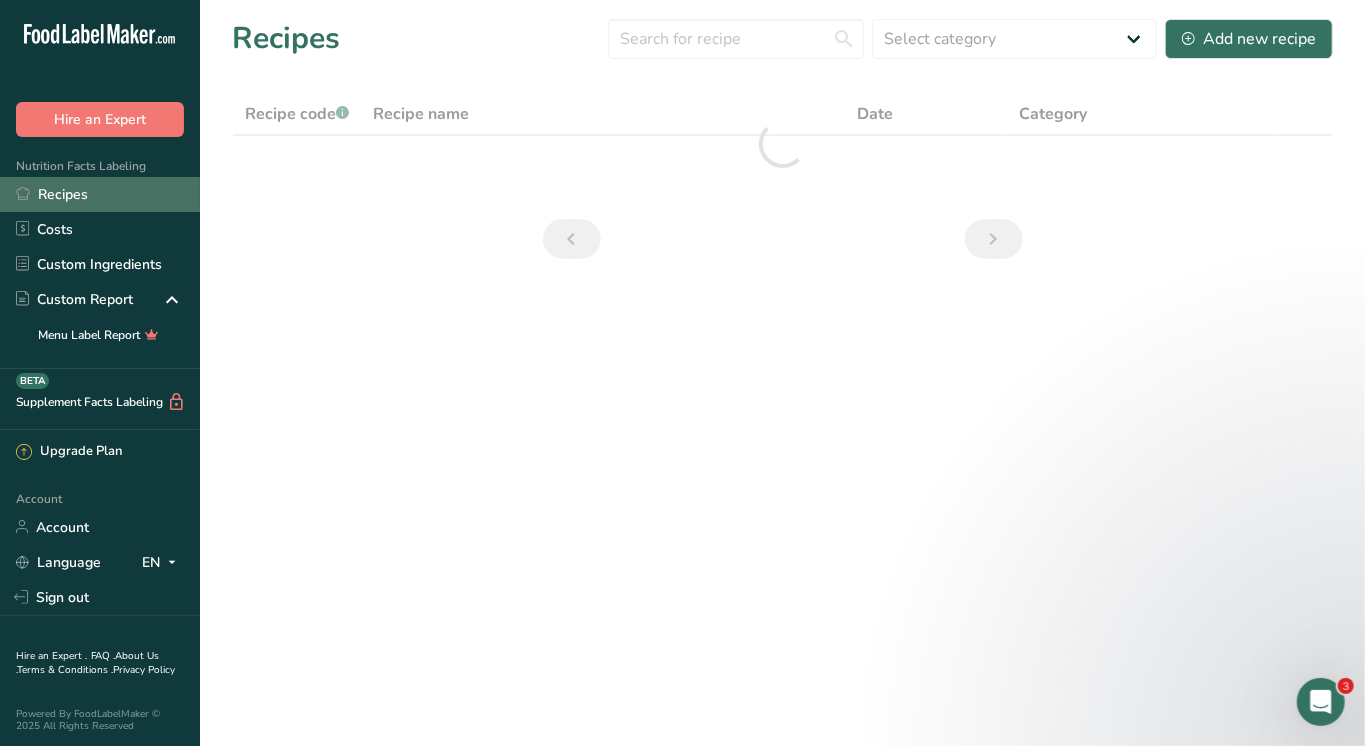 scroll, scrollTop: 0, scrollLeft: 0, axis: both 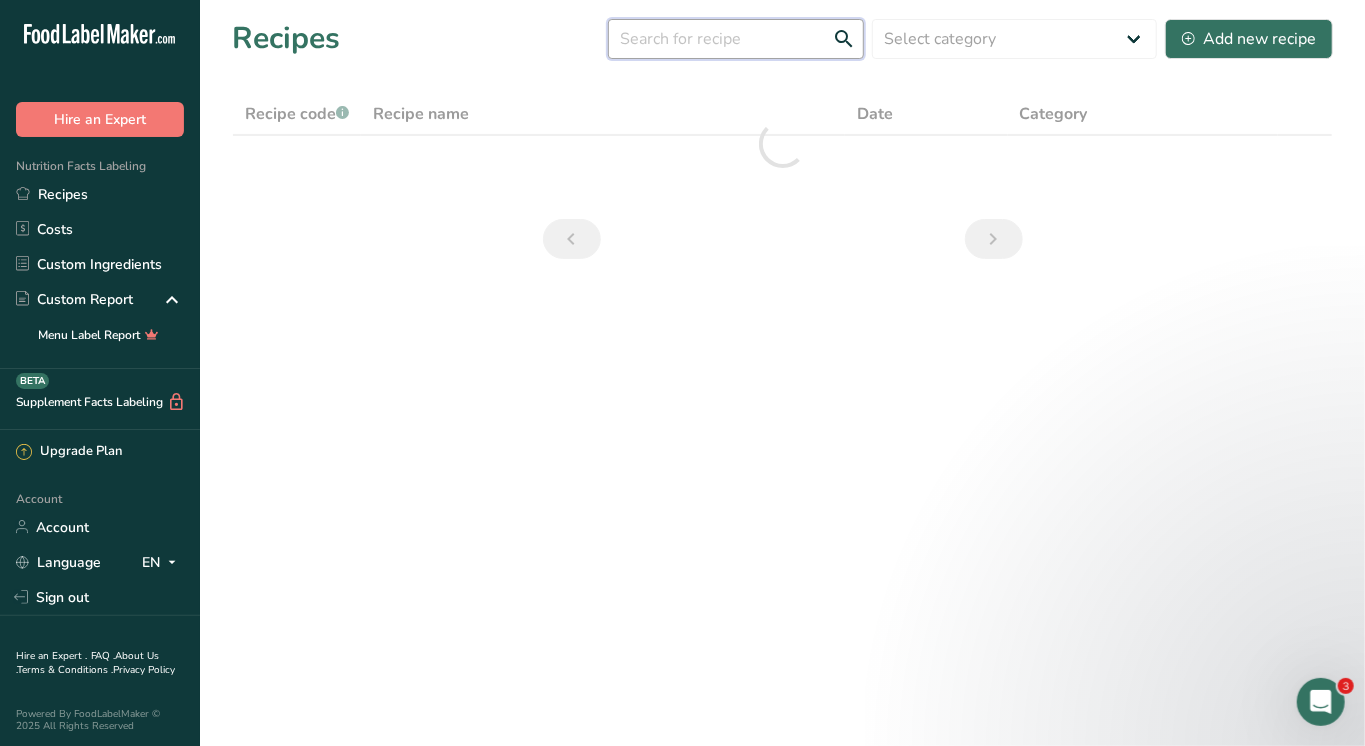 click at bounding box center [736, 39] 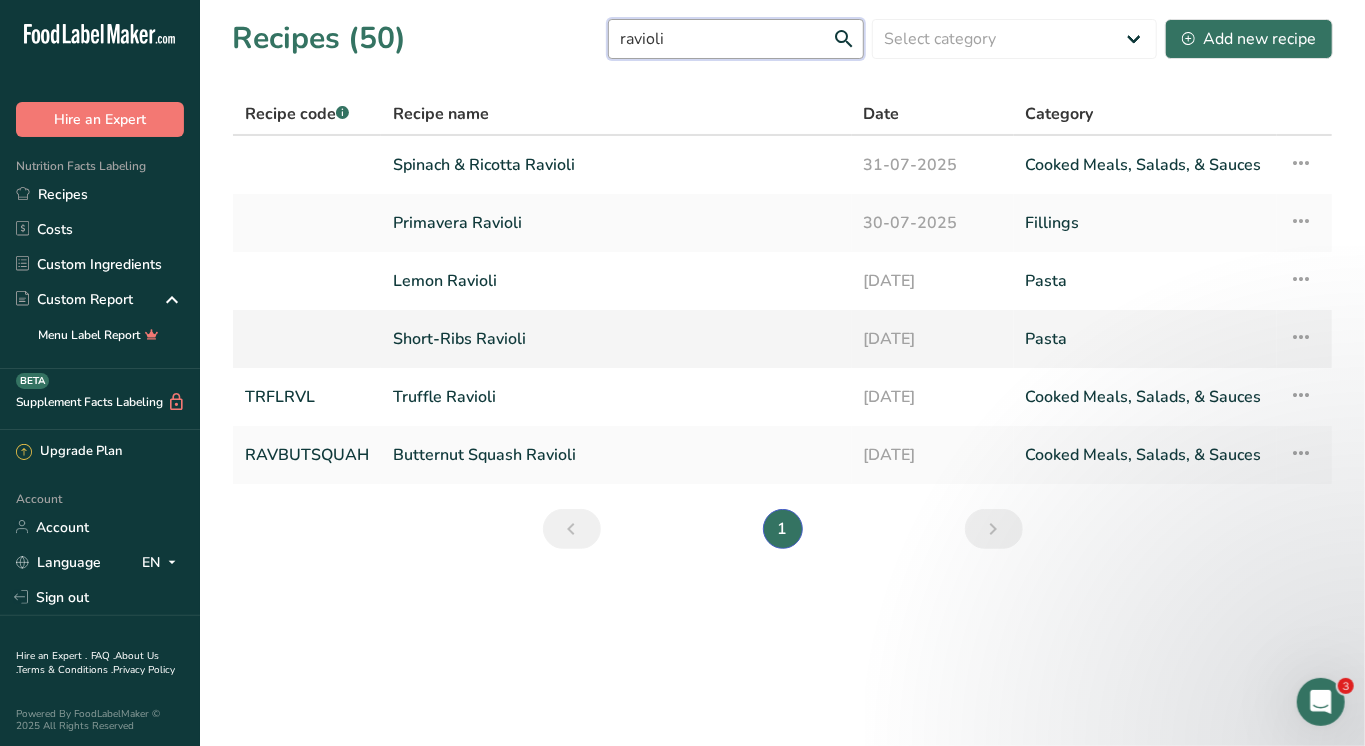 type on "ravioli" 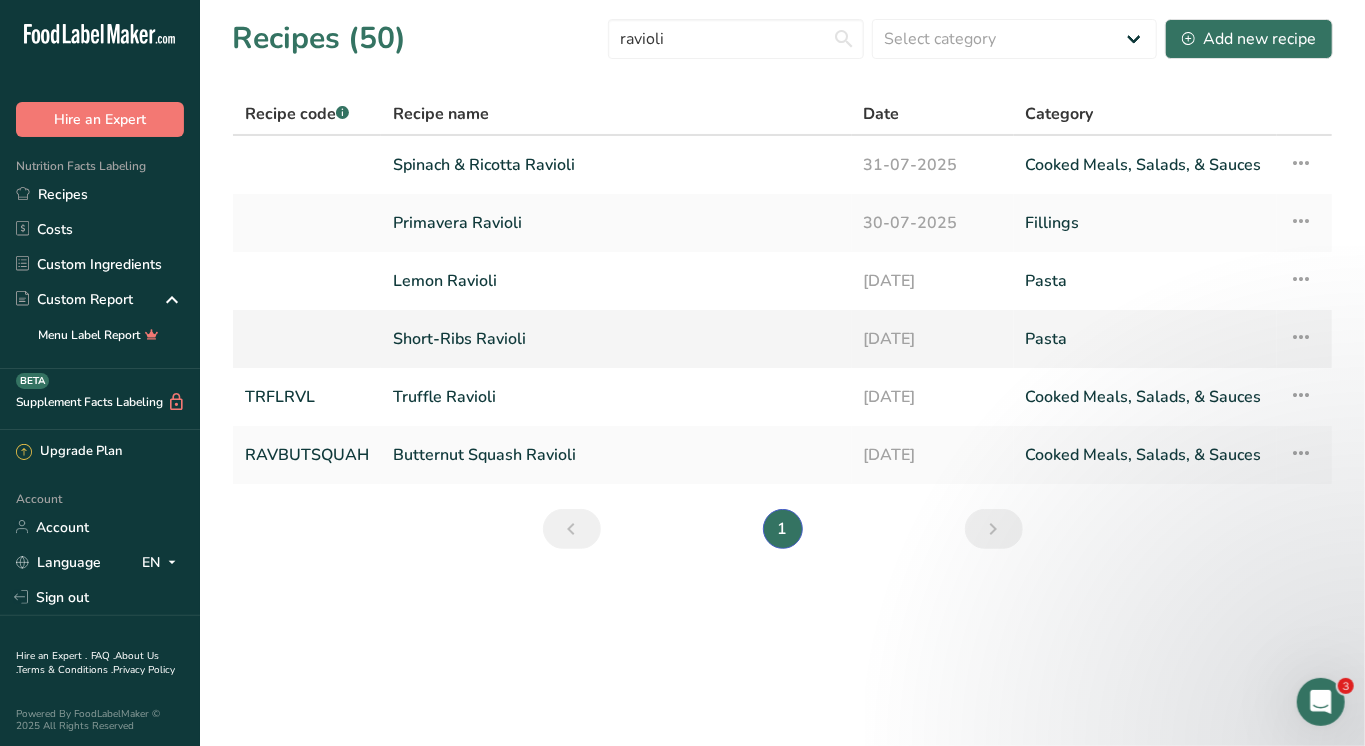 click on "Short-Ribs Ravioli" at bounding box center [616, 339] 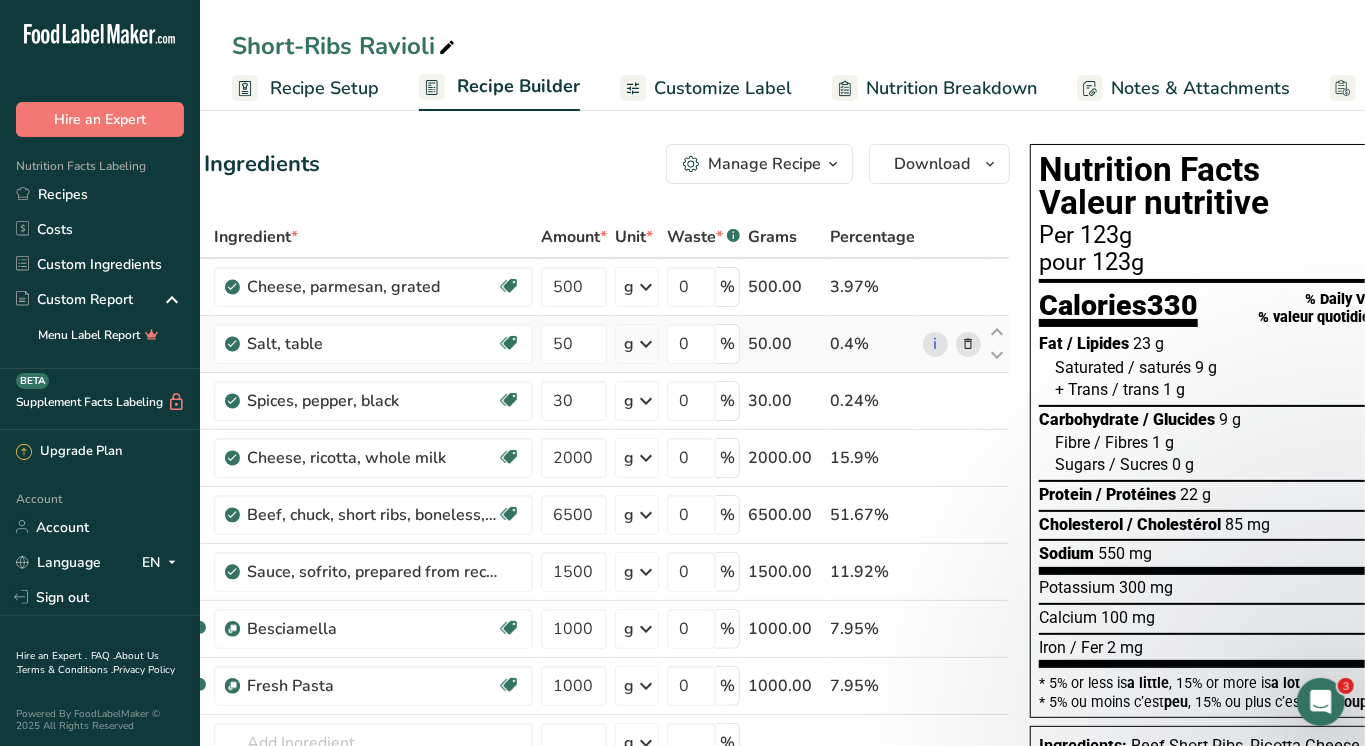 scroll, scrollTop: 0, scrollLeft: 0, axis: both 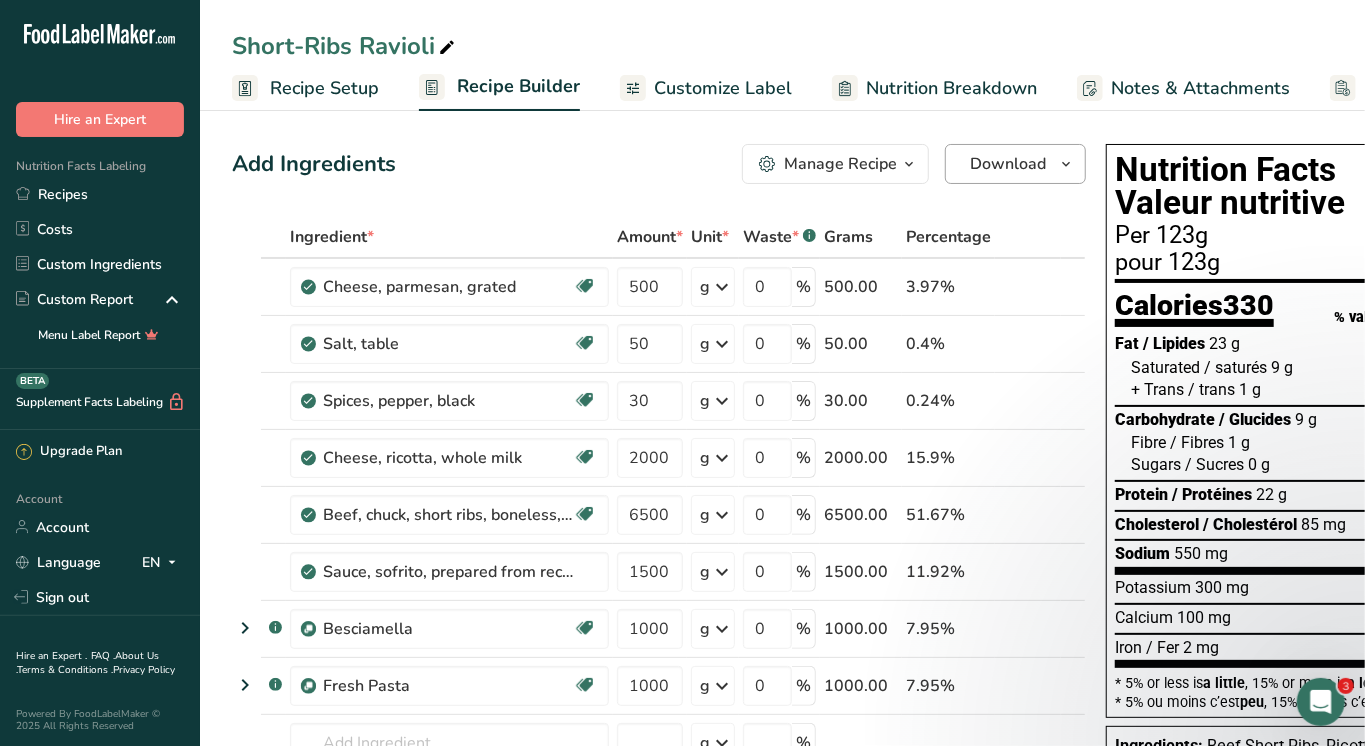 click at bounding box center (1066, 164) 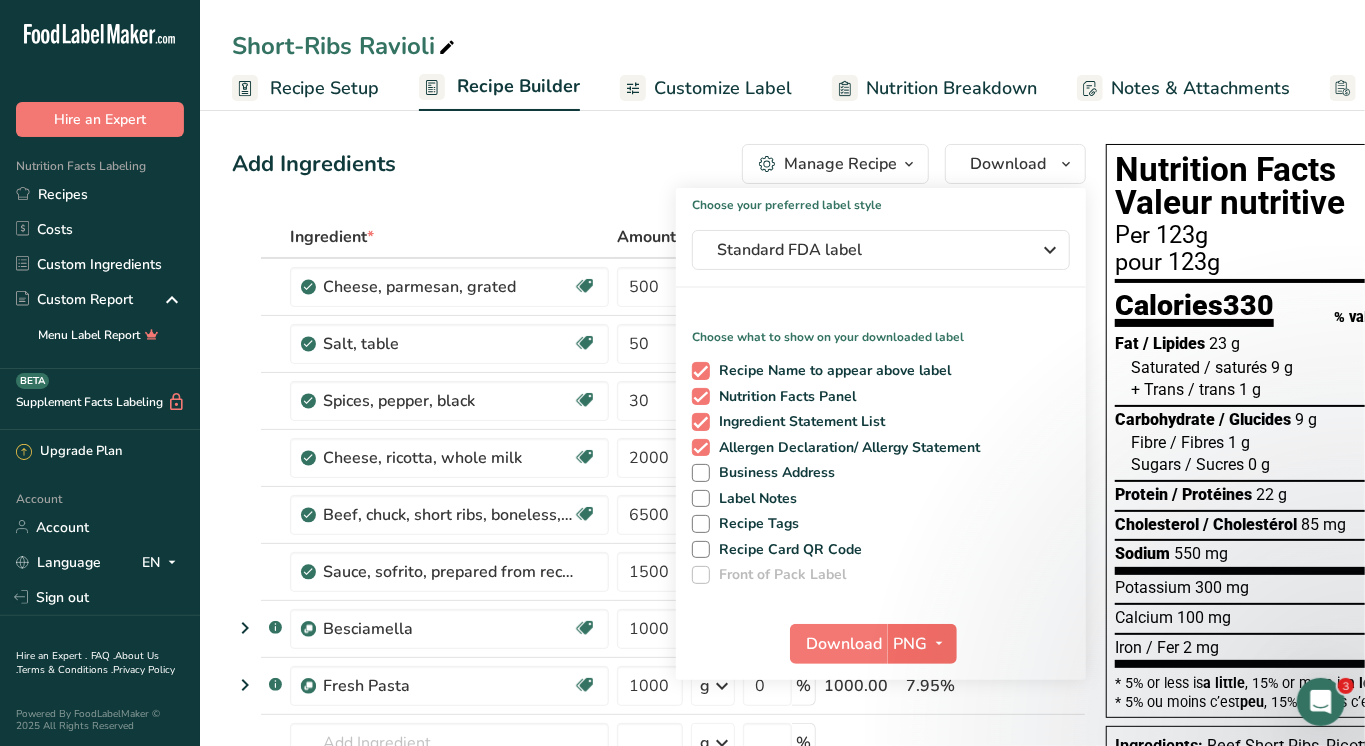 click at bounding box center [940, 644] 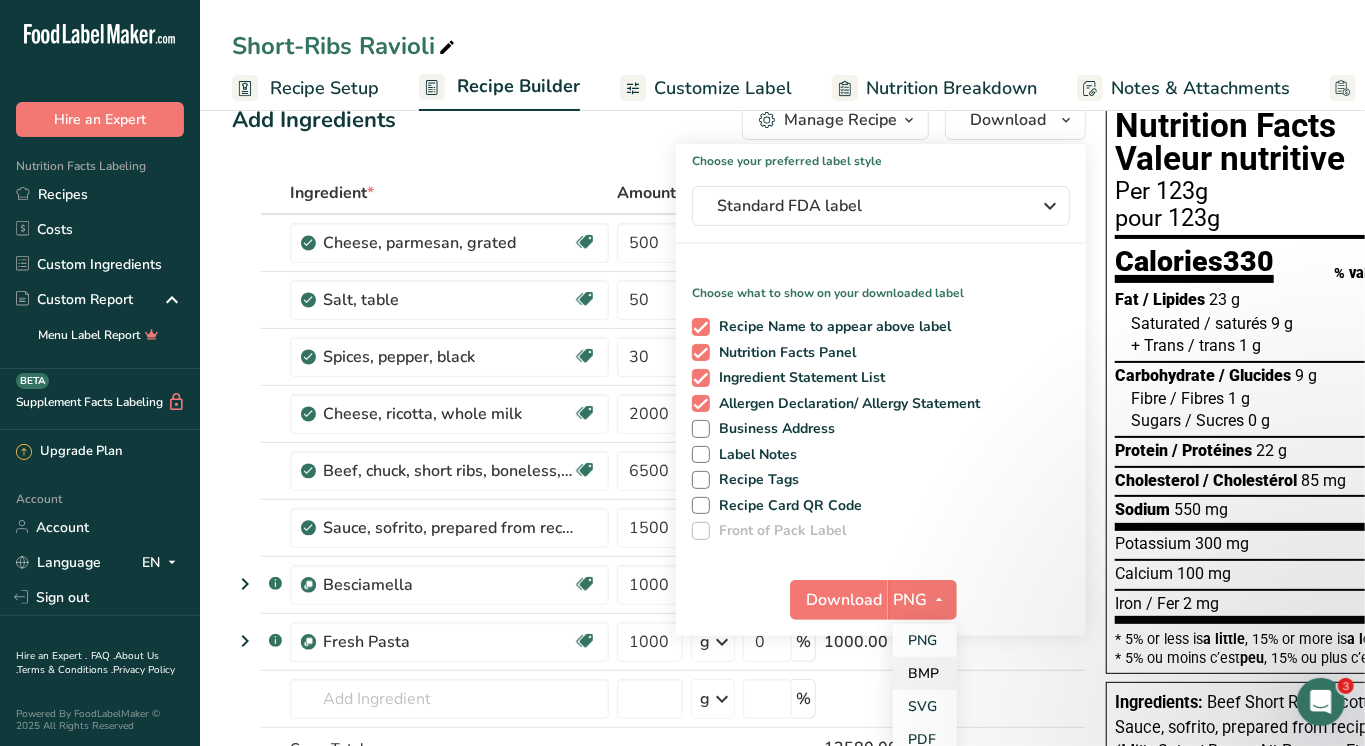scroll, scrollTop: 88, scrollLeft: 0, axis: vertical 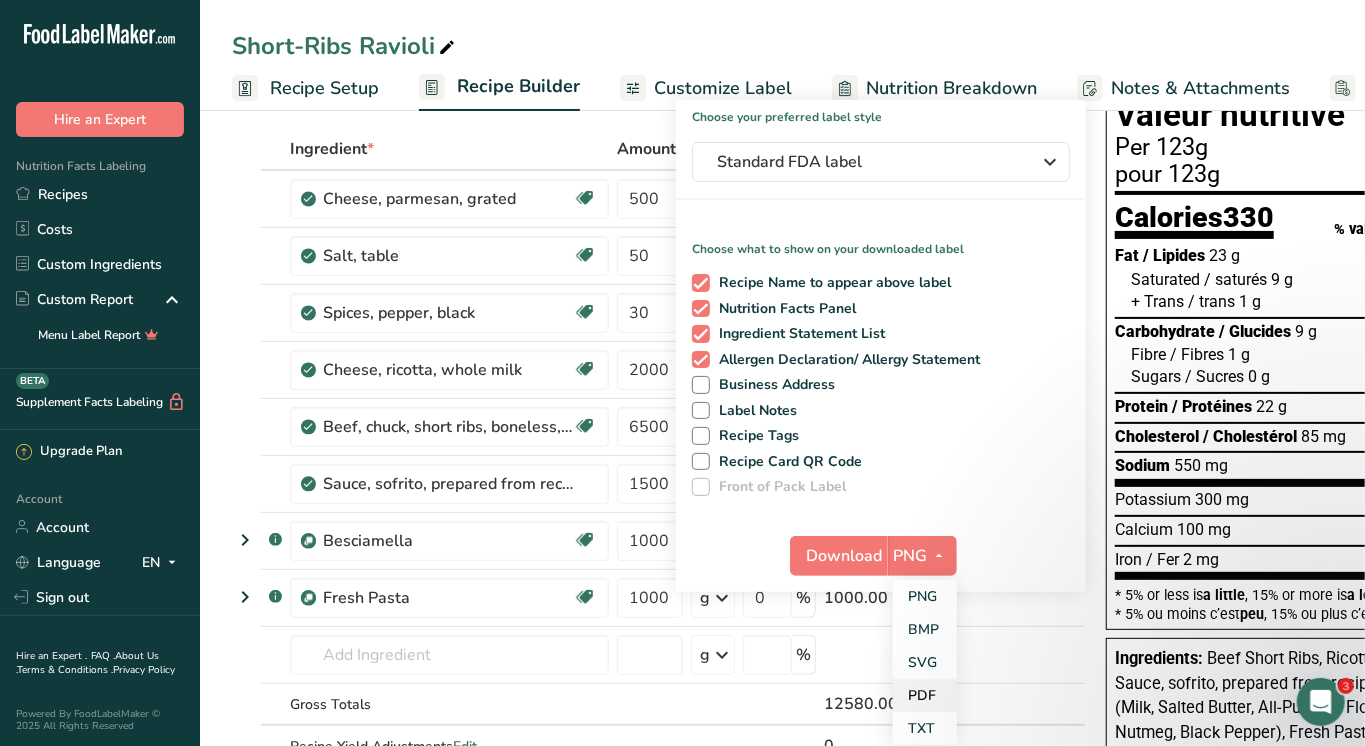 click on "PDF" at bounding box center [925, 695] 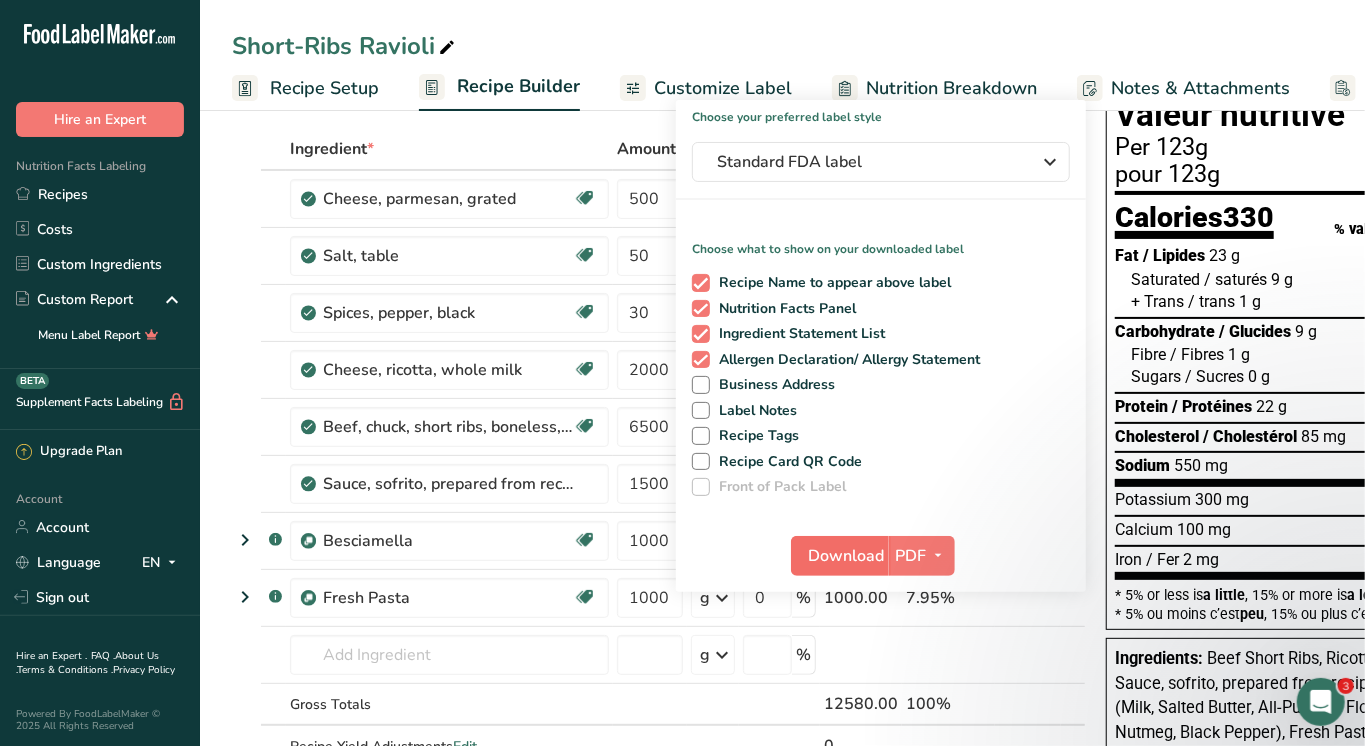 click on "Download" at bounding box center [846, 556] 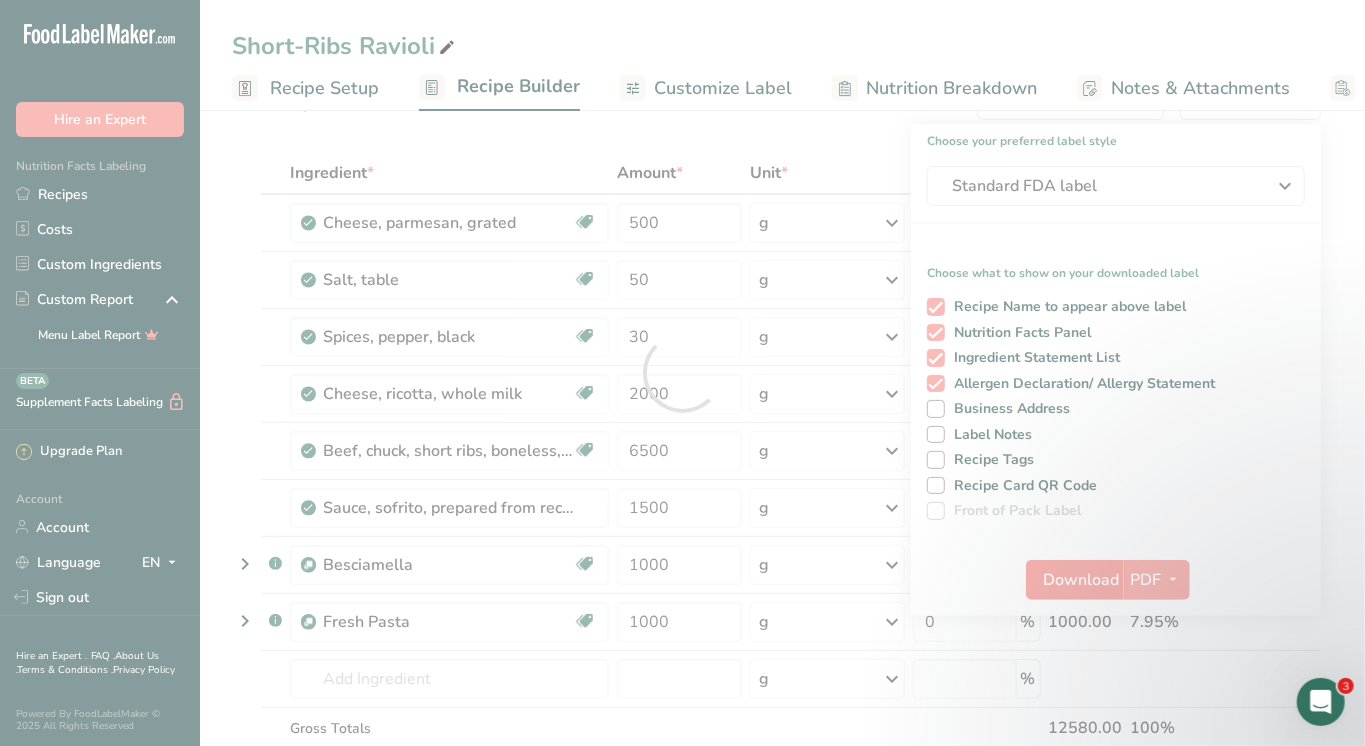 scroll, scrollTop: 0, scrollLeft: 0, axis: both 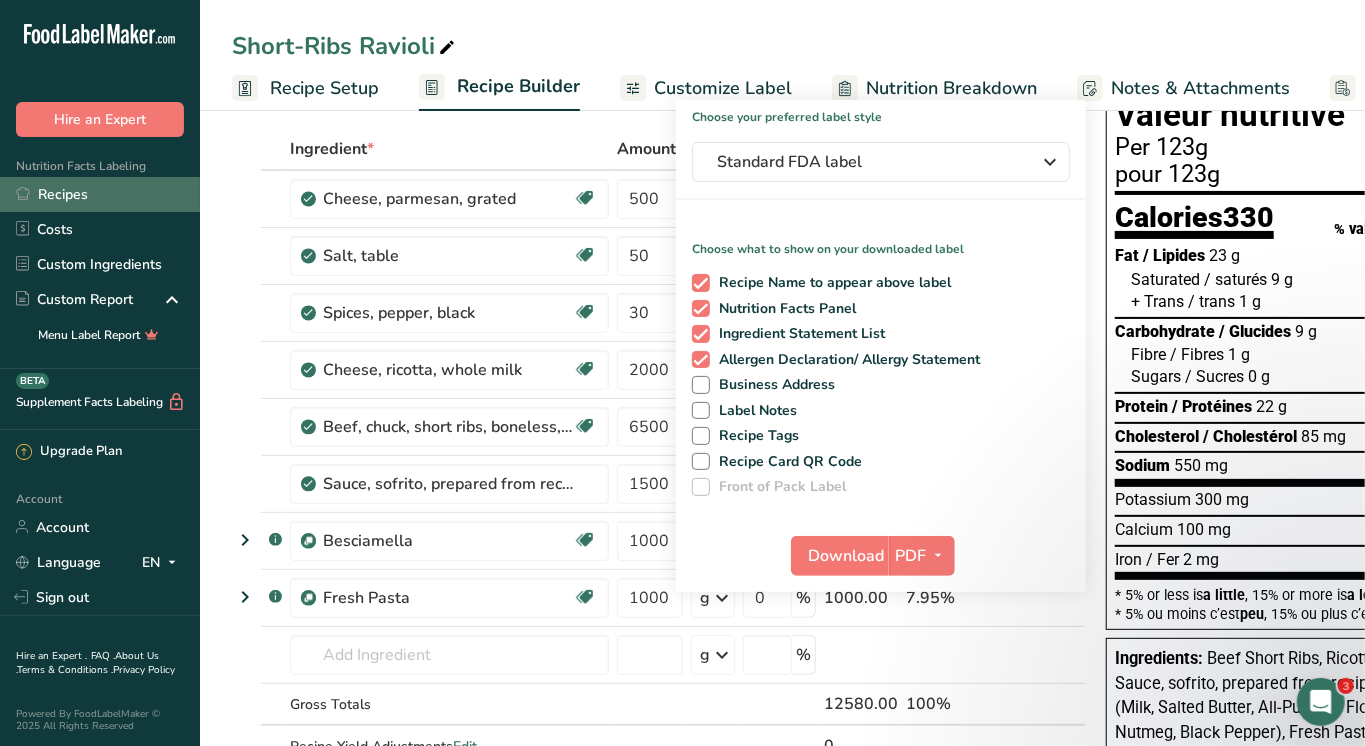 click on "Recipes" at bounding box center [100, 194] 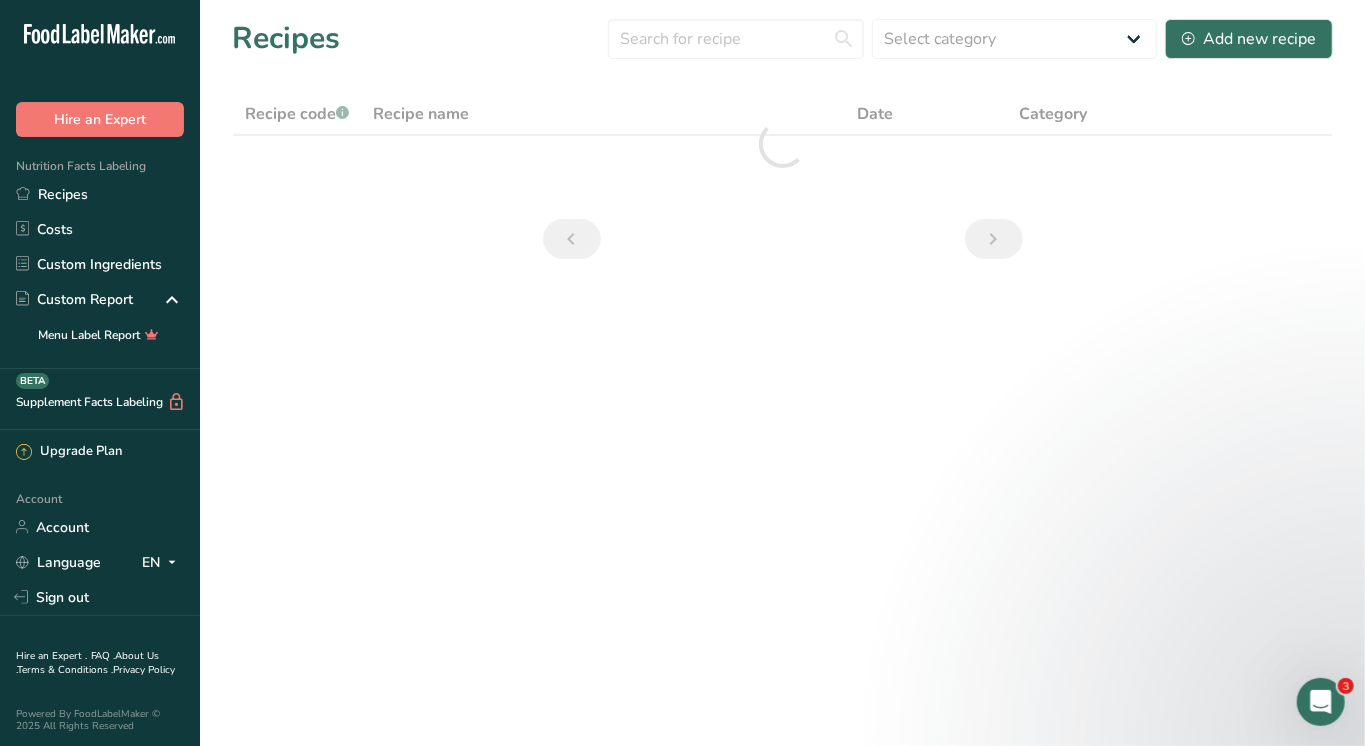 scroll, scrollTop: 0, scrollLeft: 0, axis: both 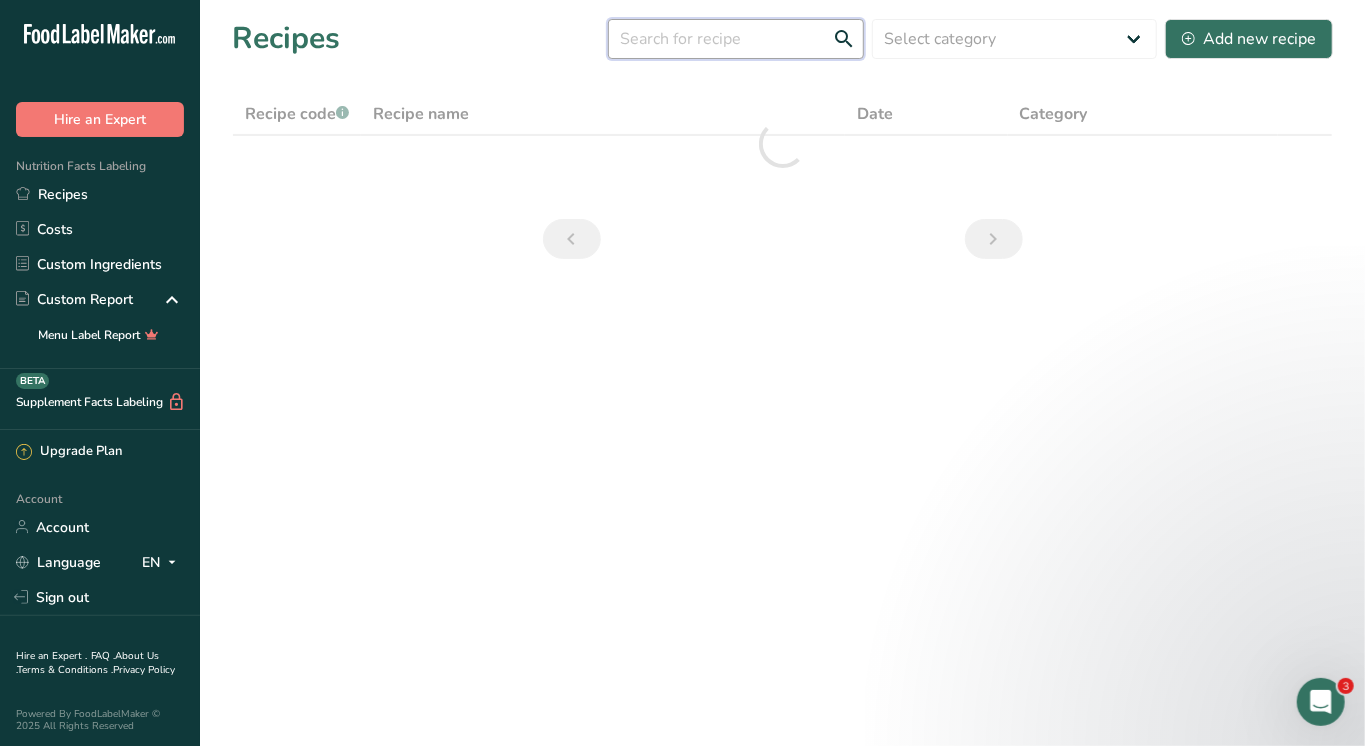 click at bounding box center (736, 39) 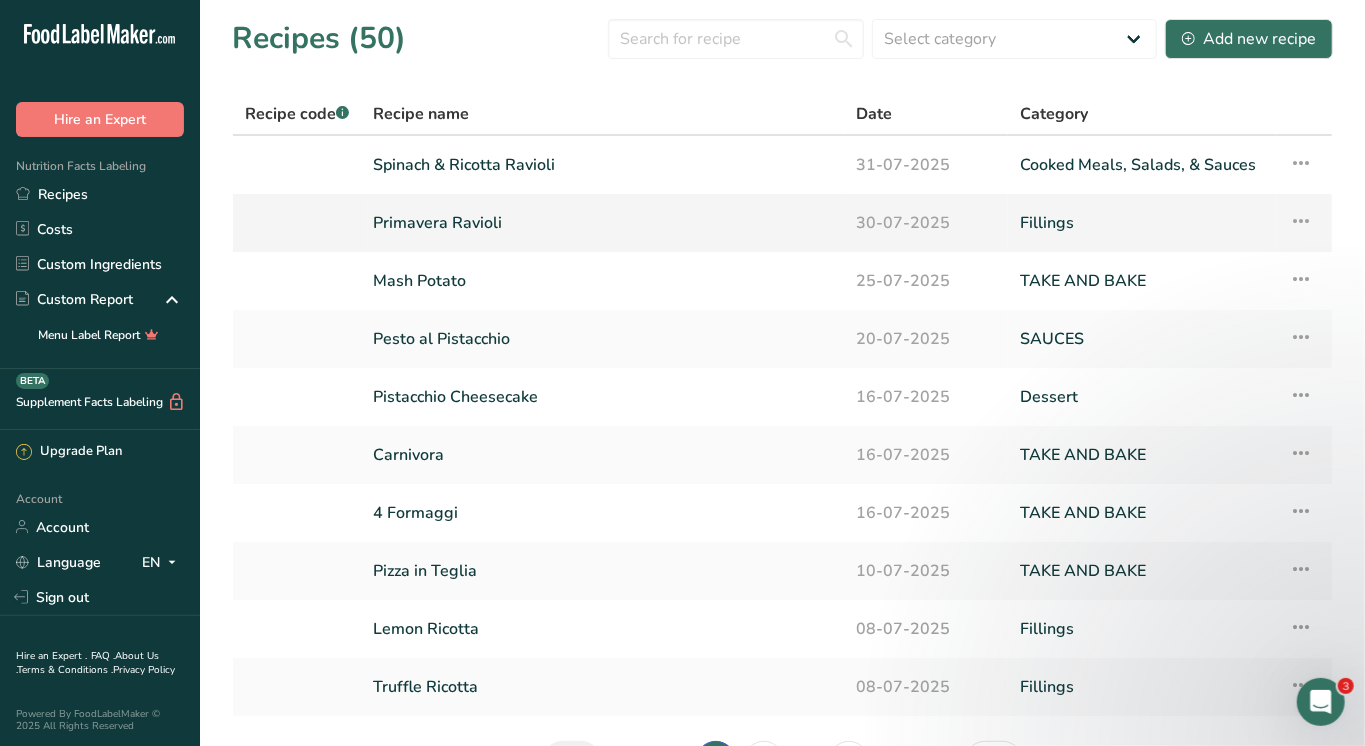 click on "Primavera Ravioli" at bounding box center (602, 223) 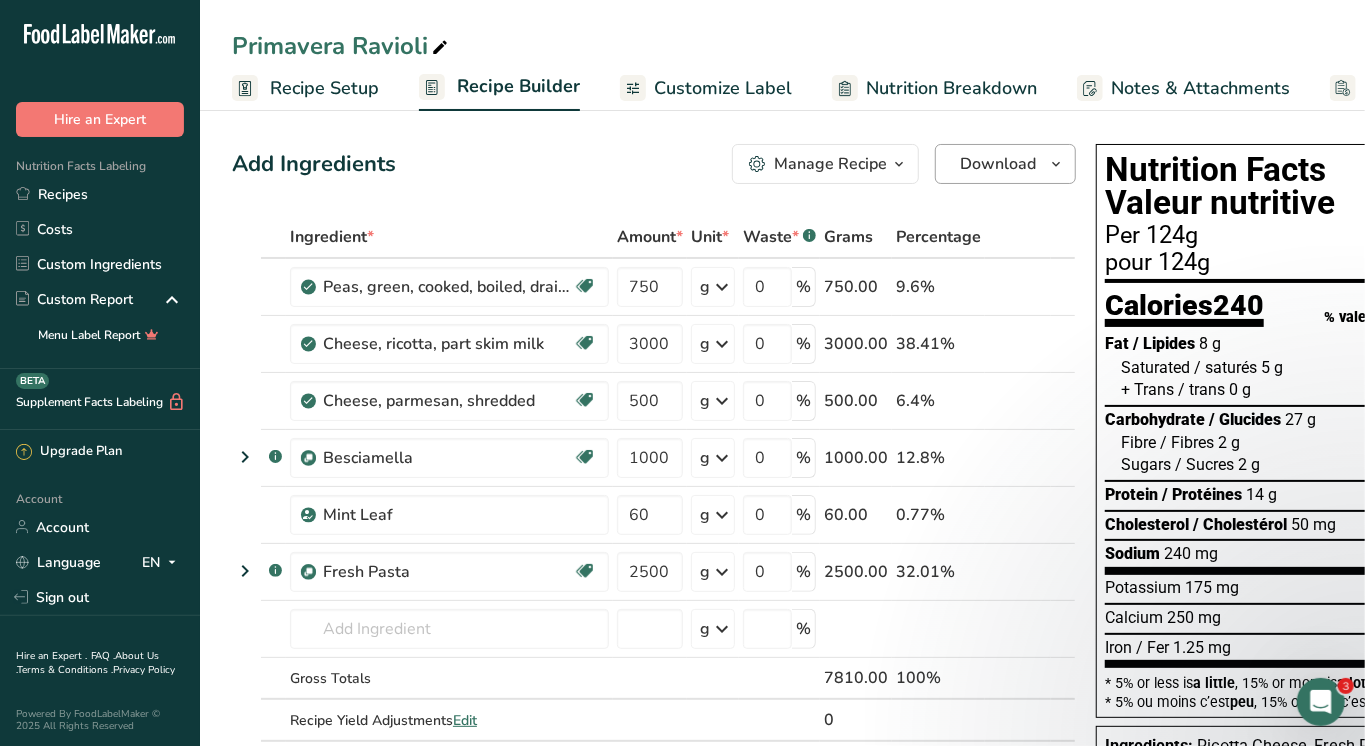 click on "Download" at bounding box center (998, 164) 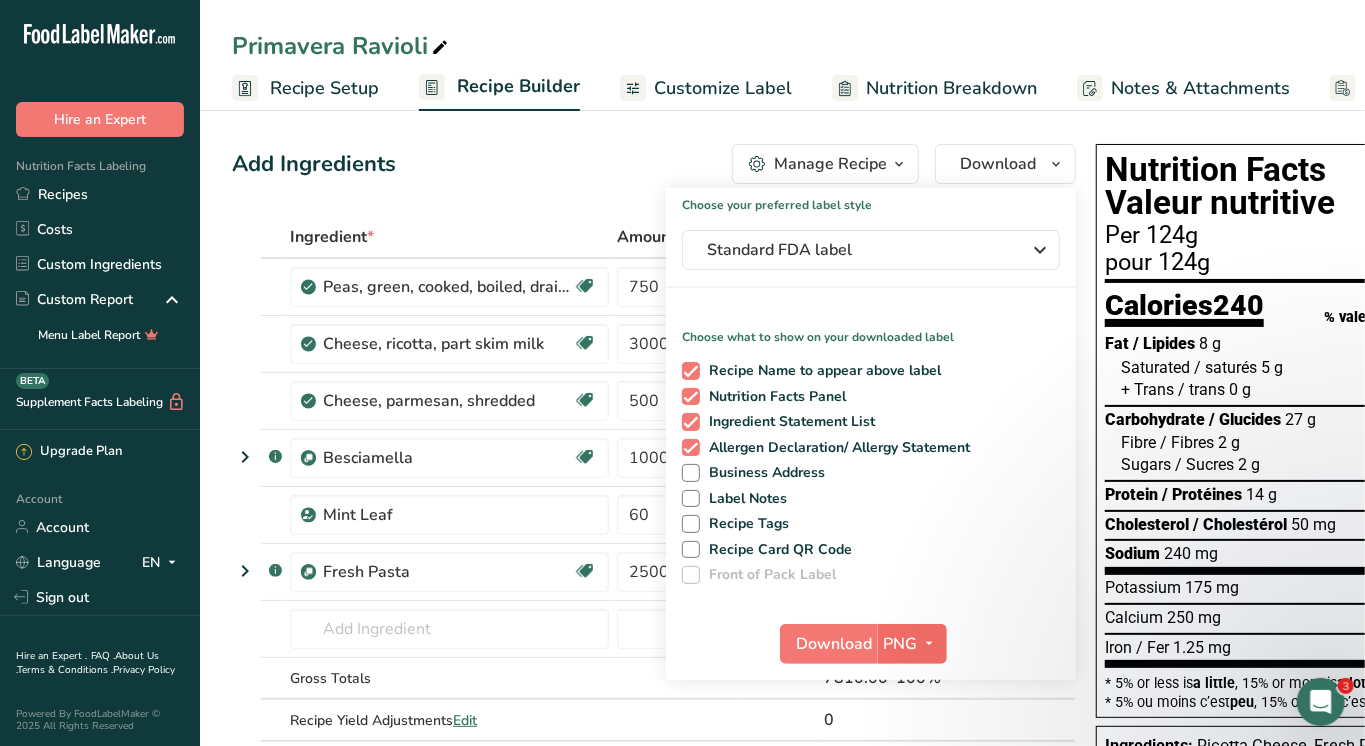 click at bounding box center [930, 644] 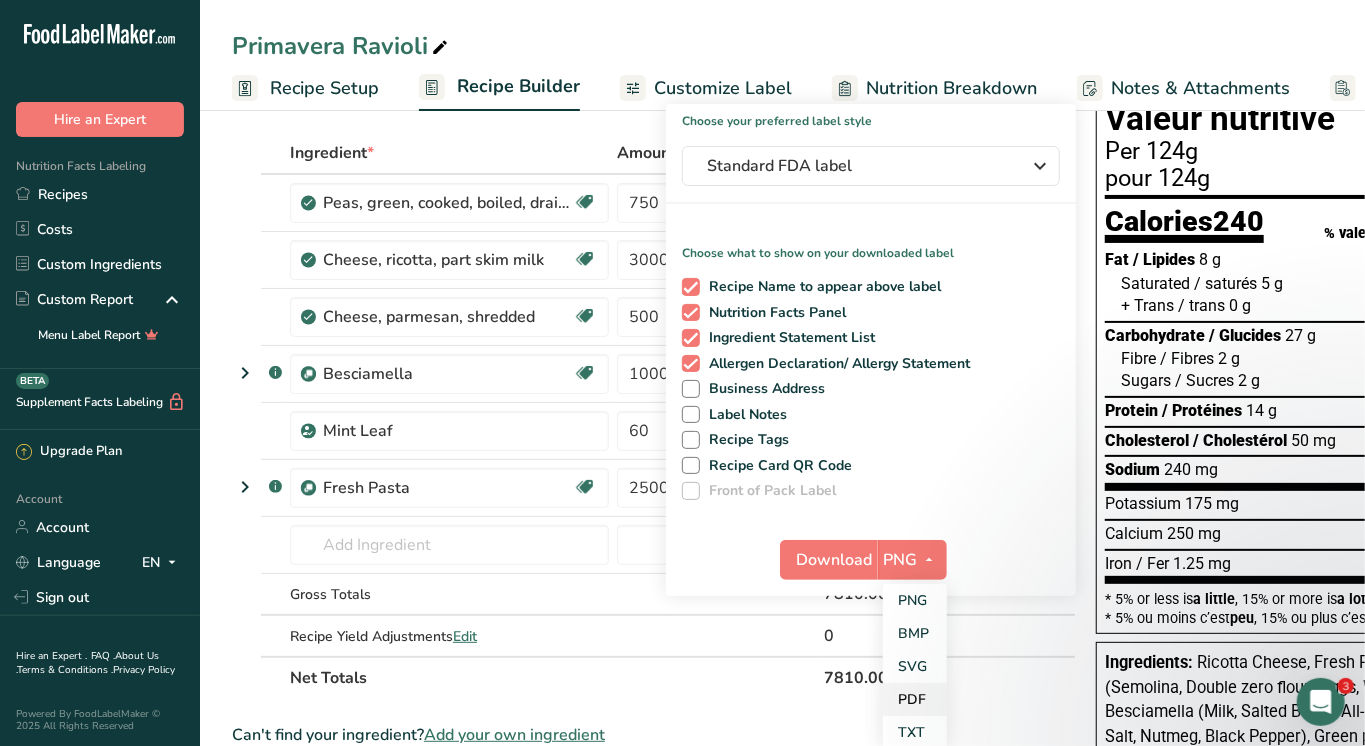 scroll, scrollTop: 93, scrollLeft: 0, axis: vertical 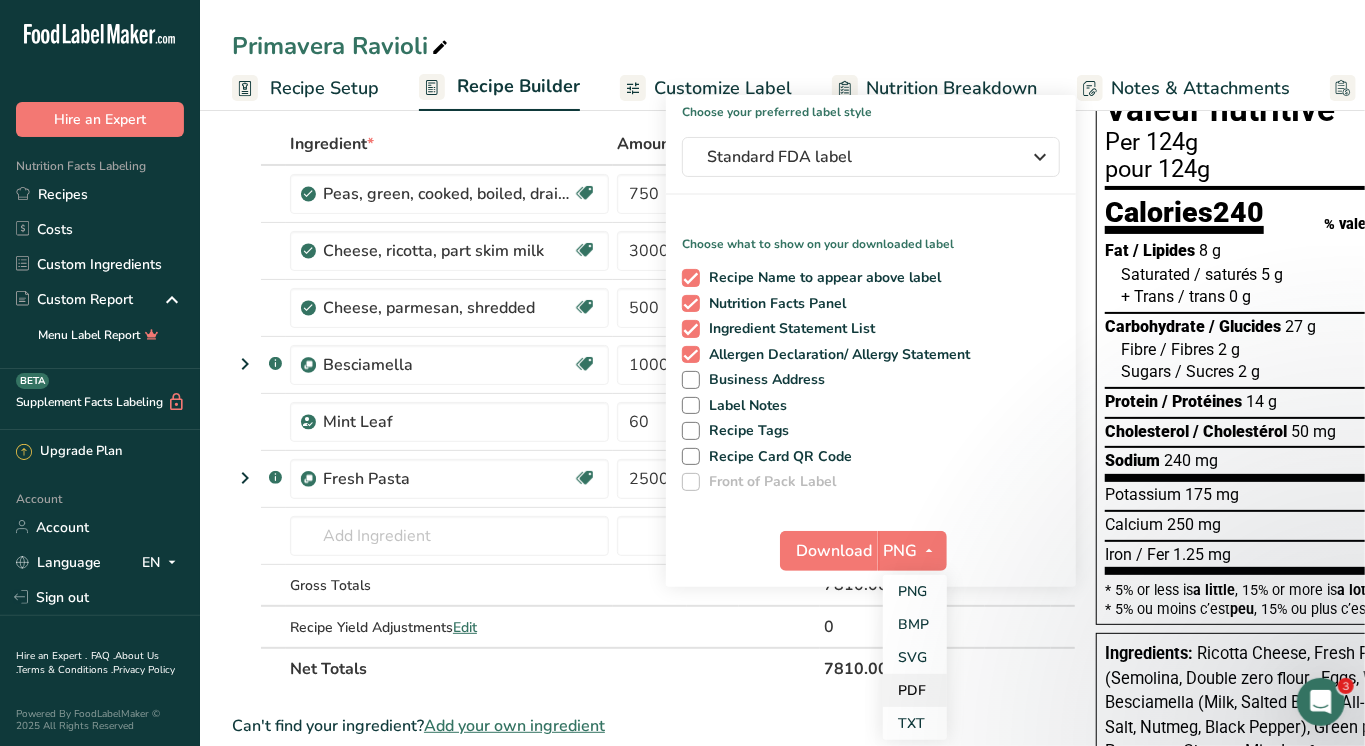 click on "PDF" at bounding box center [915, 690] 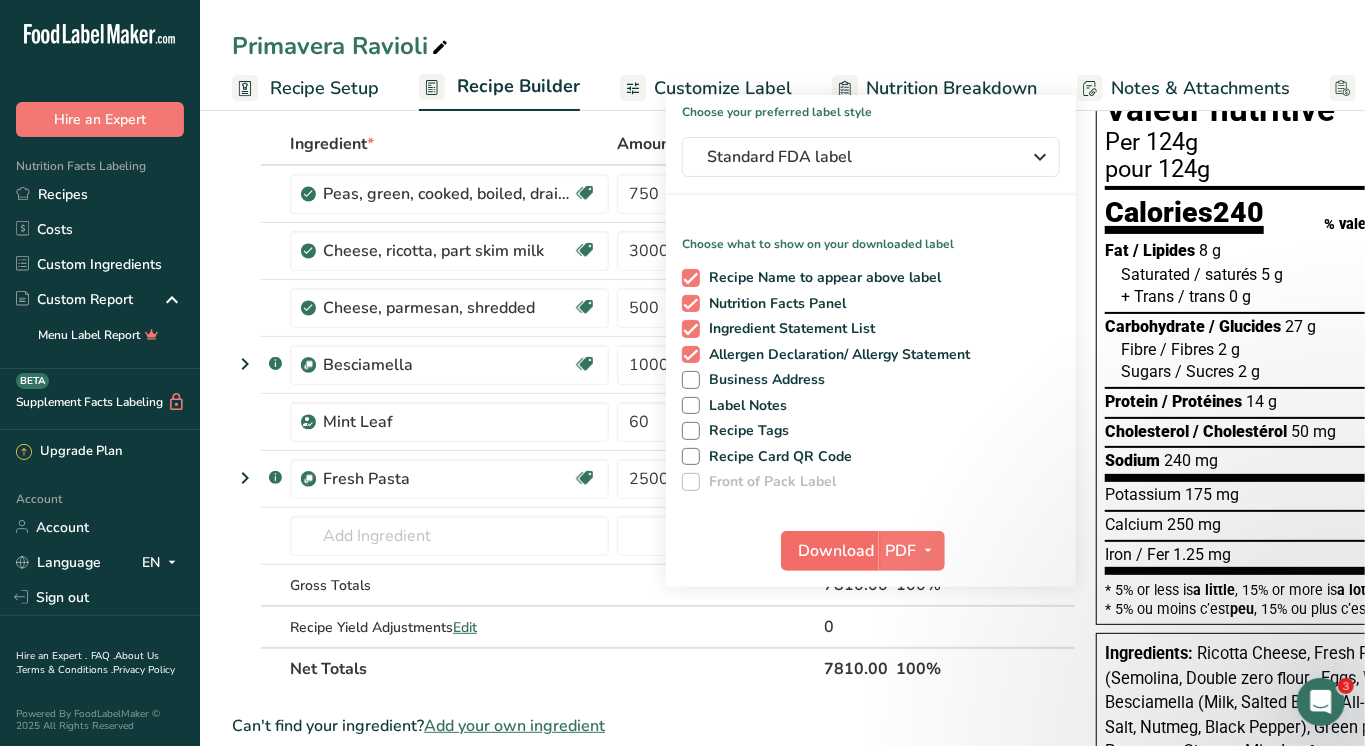 click on "Download" at bounding box center [836, 551] 